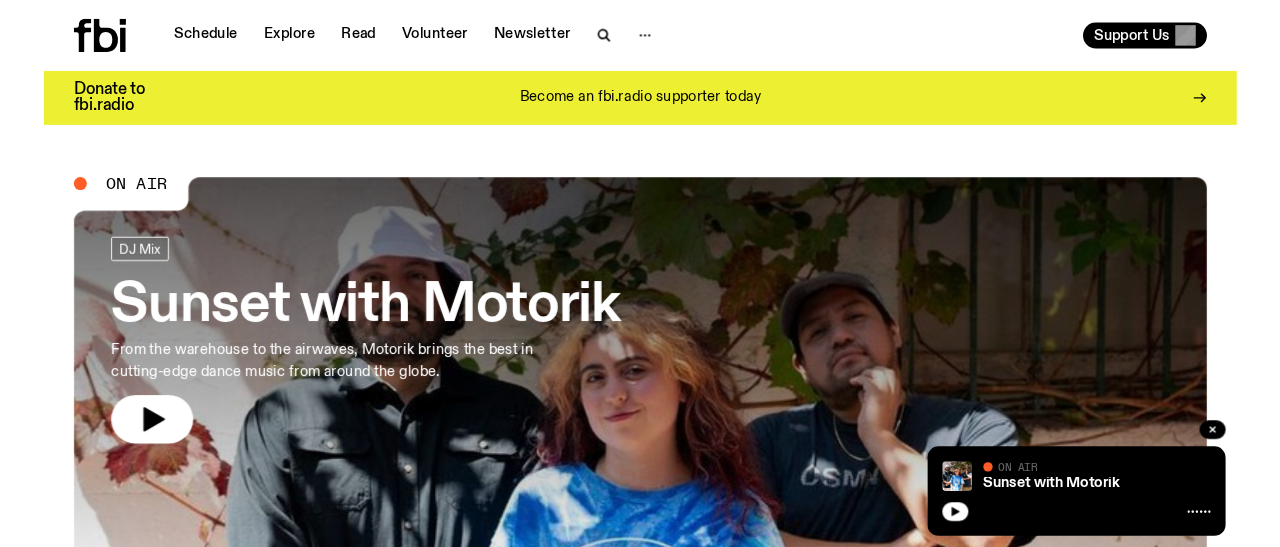 scroll, scrollTop: 0, scrollLeft: 0, axis: both 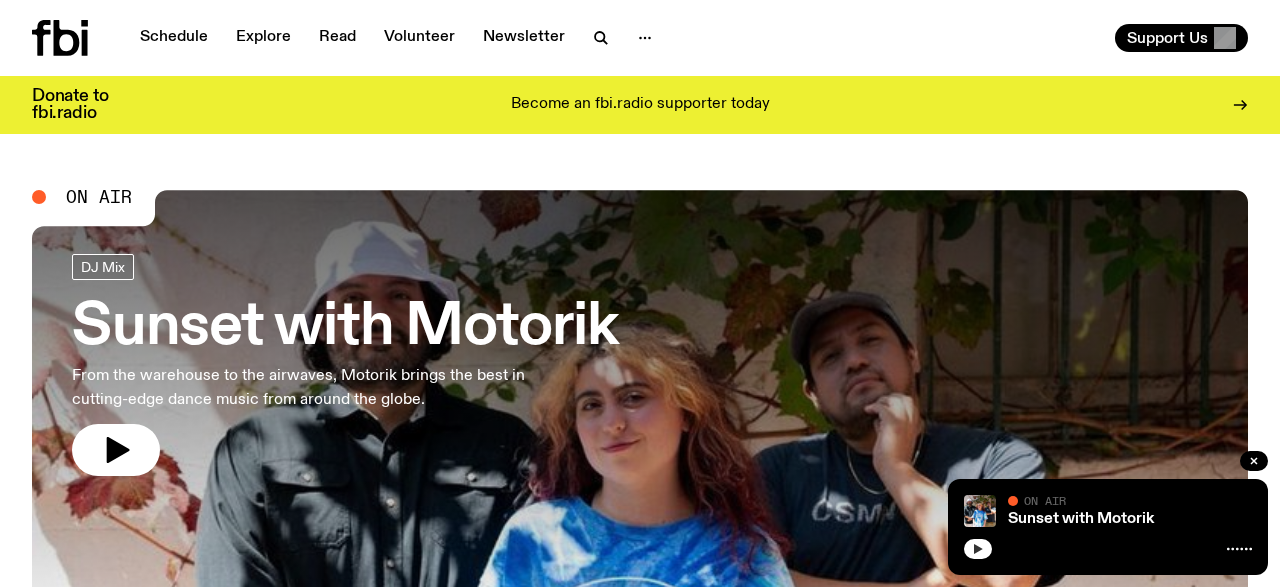 click 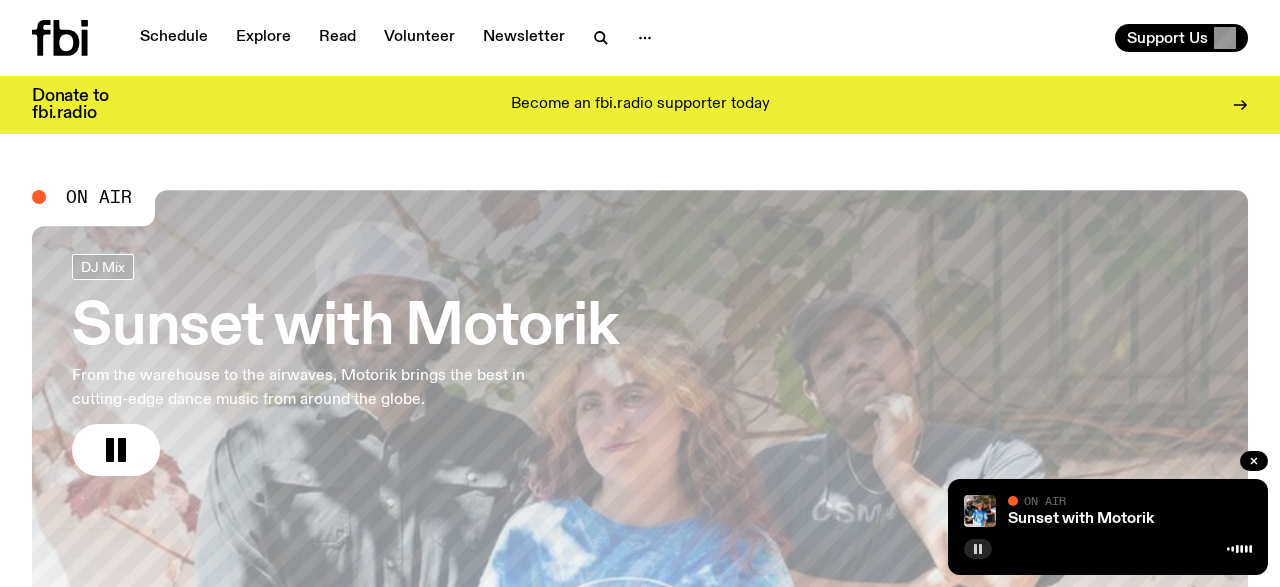 type 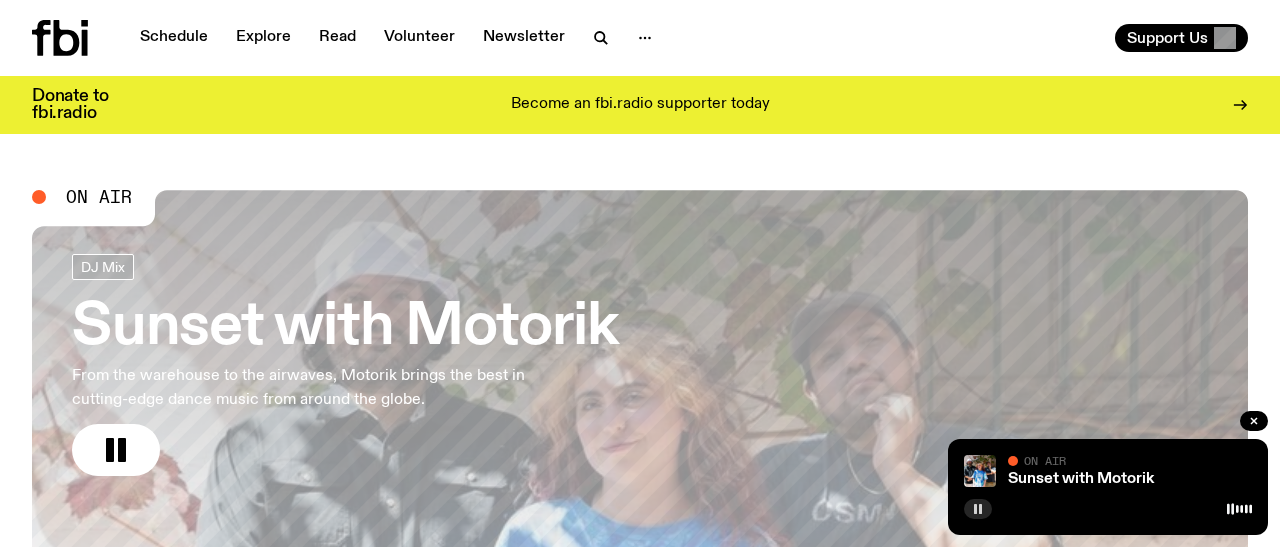 click 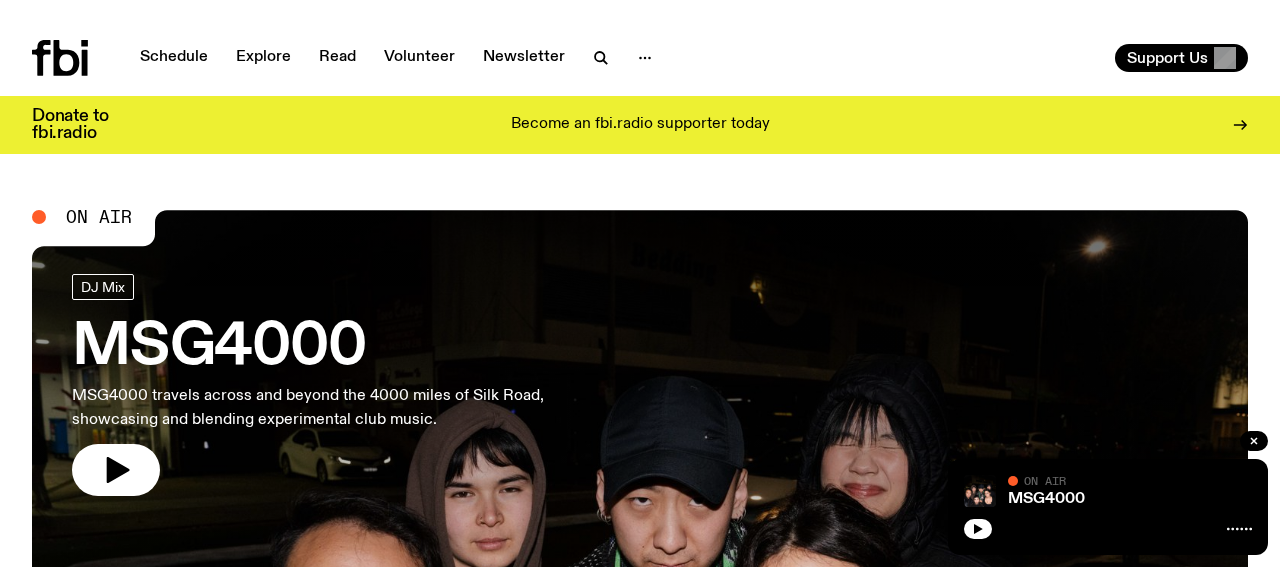 scroll, scrollTop: 0, scrollLeft: 0, axis: both 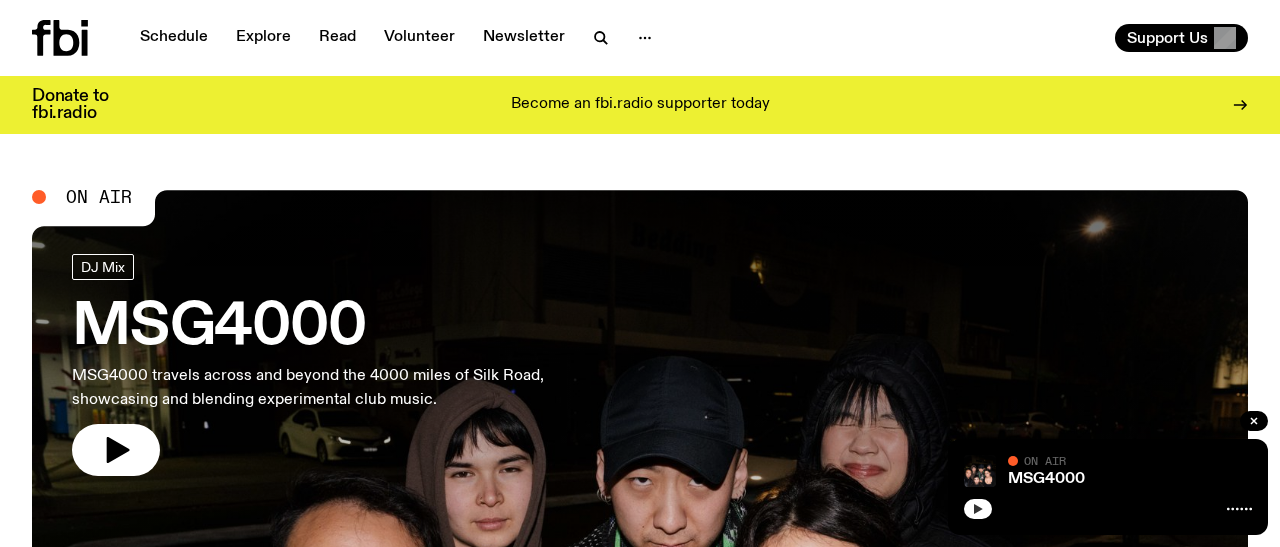 click 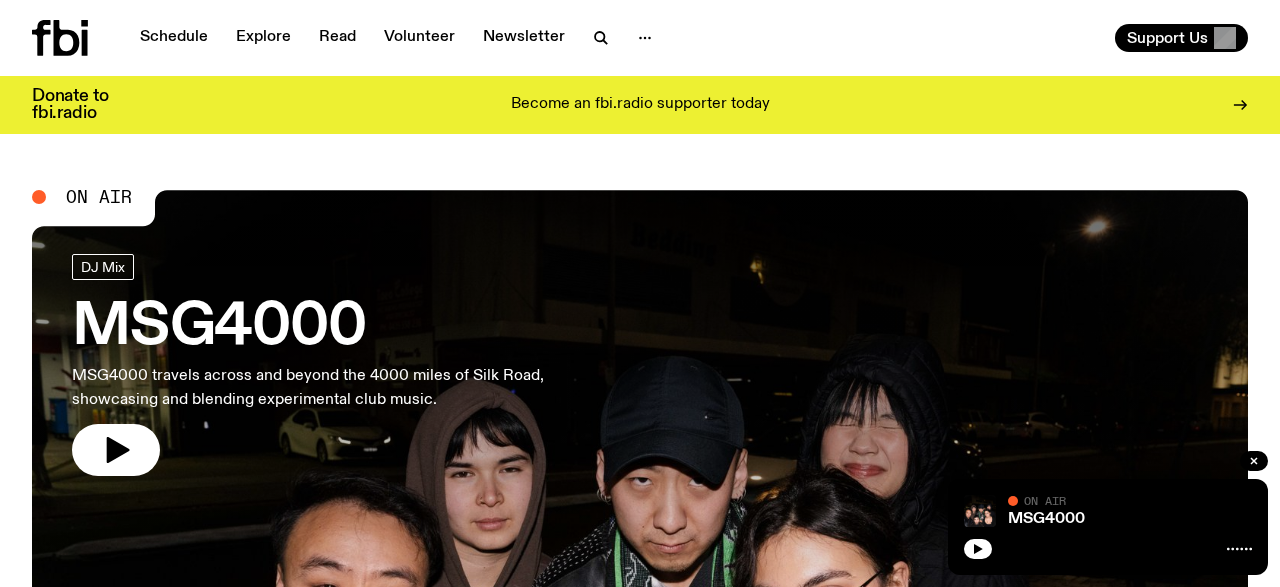 scroll, scrollTop: 0, scrollLeft: 0, axis: both 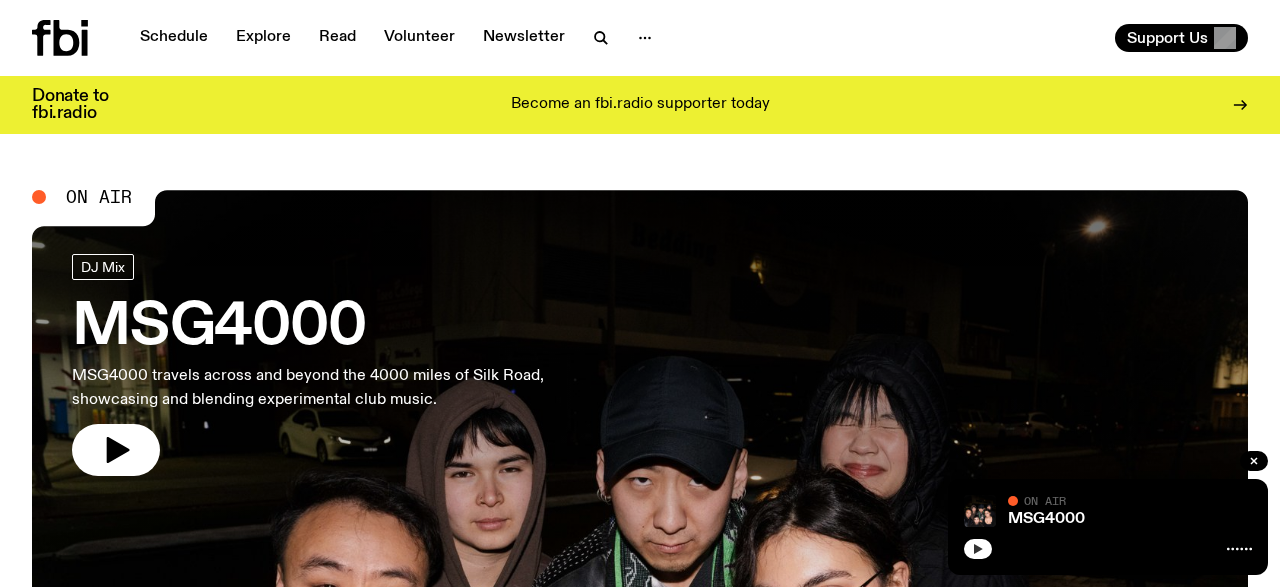 click at bounding box center (978, 549) 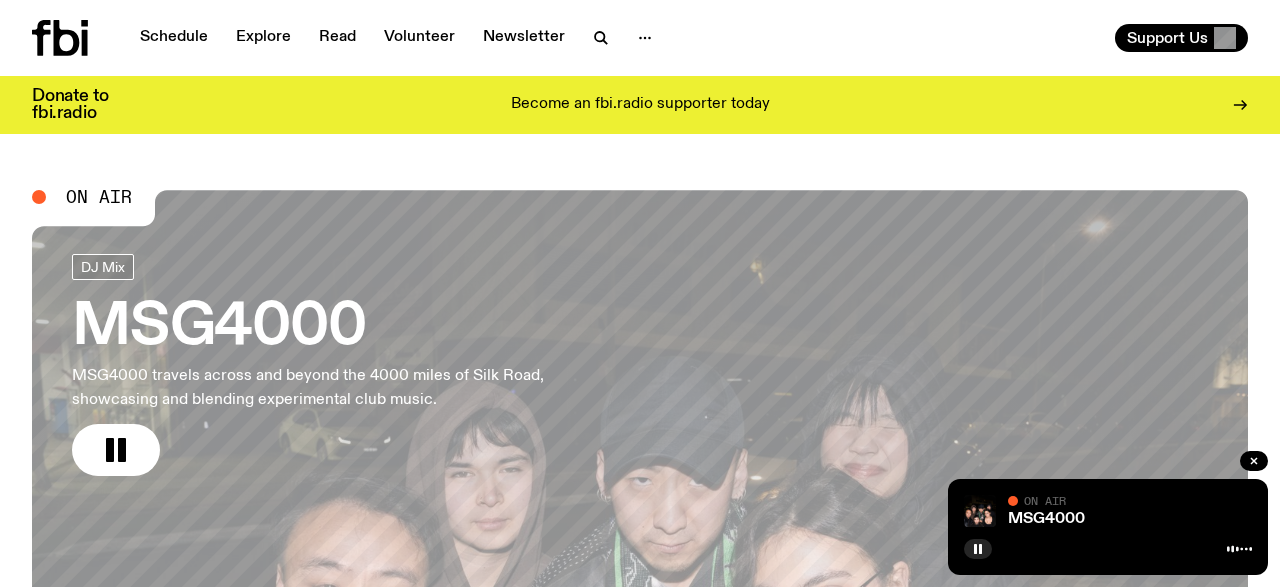 click 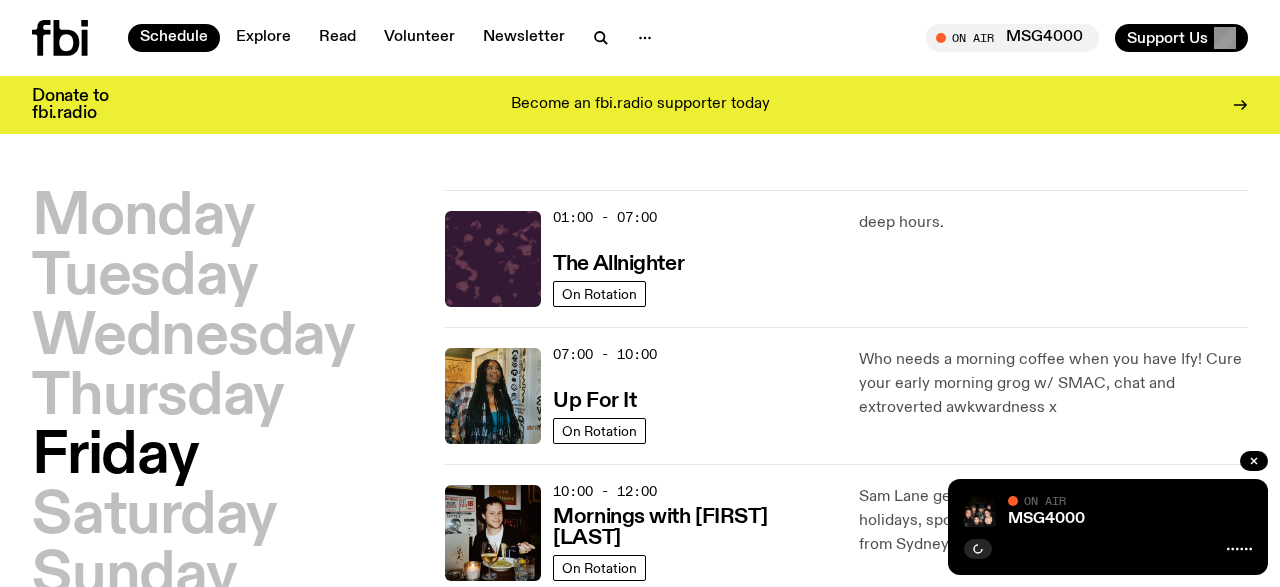 scroll, scrollTop: 0, scrollLeft: 0, axis: both 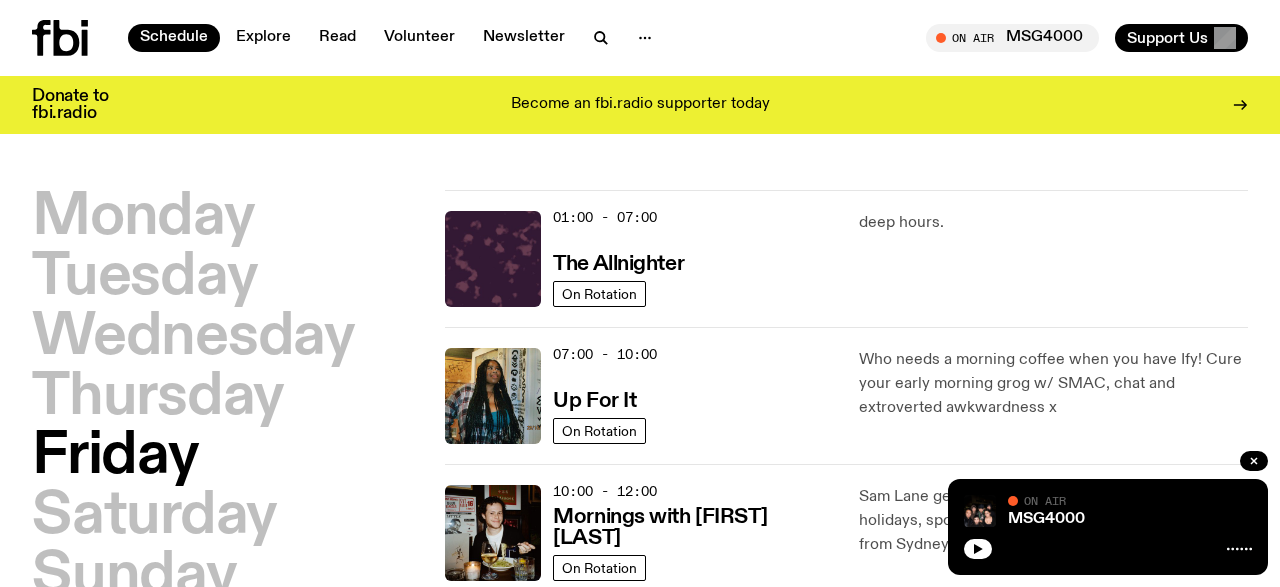 click on "MSG4000 On Air On Air" at bounding box center [1108, 527] 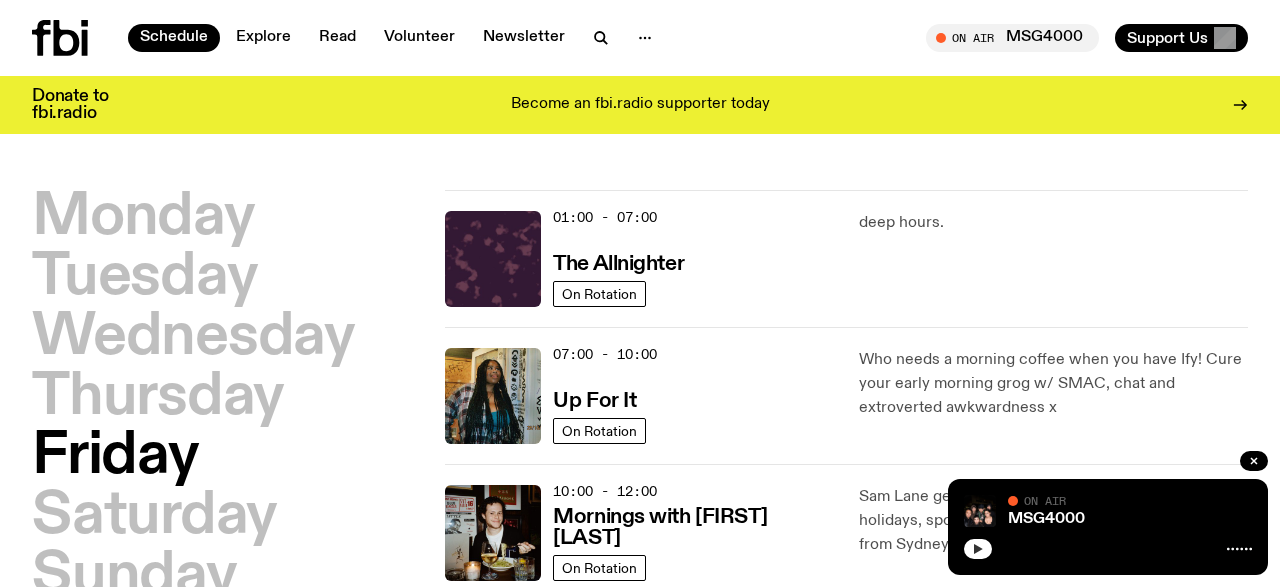 click 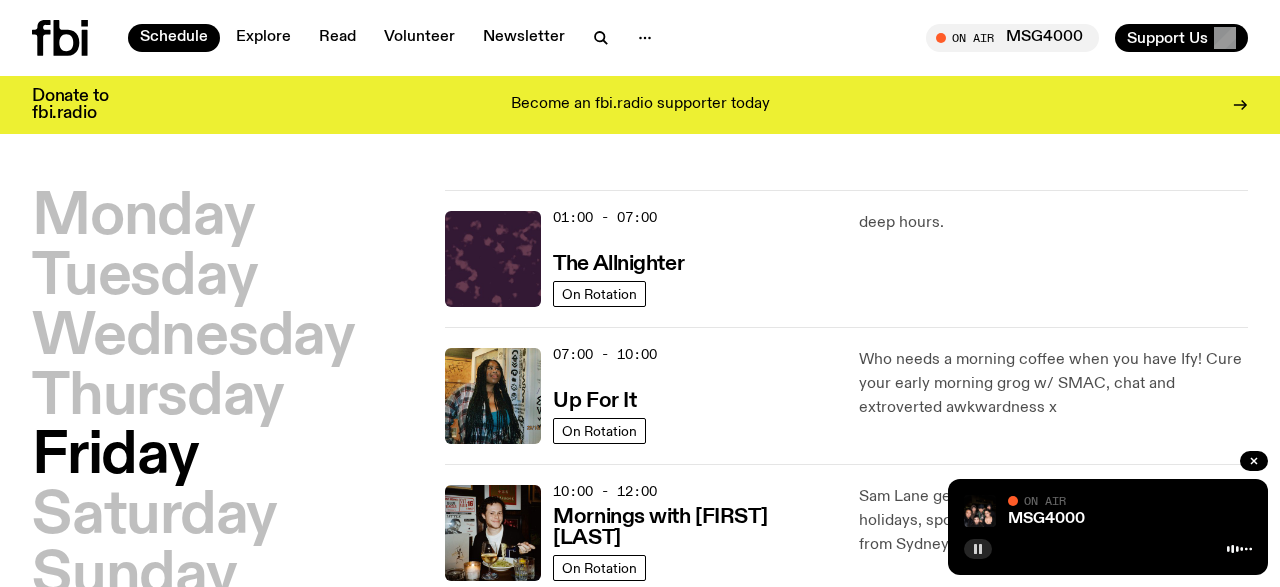 click 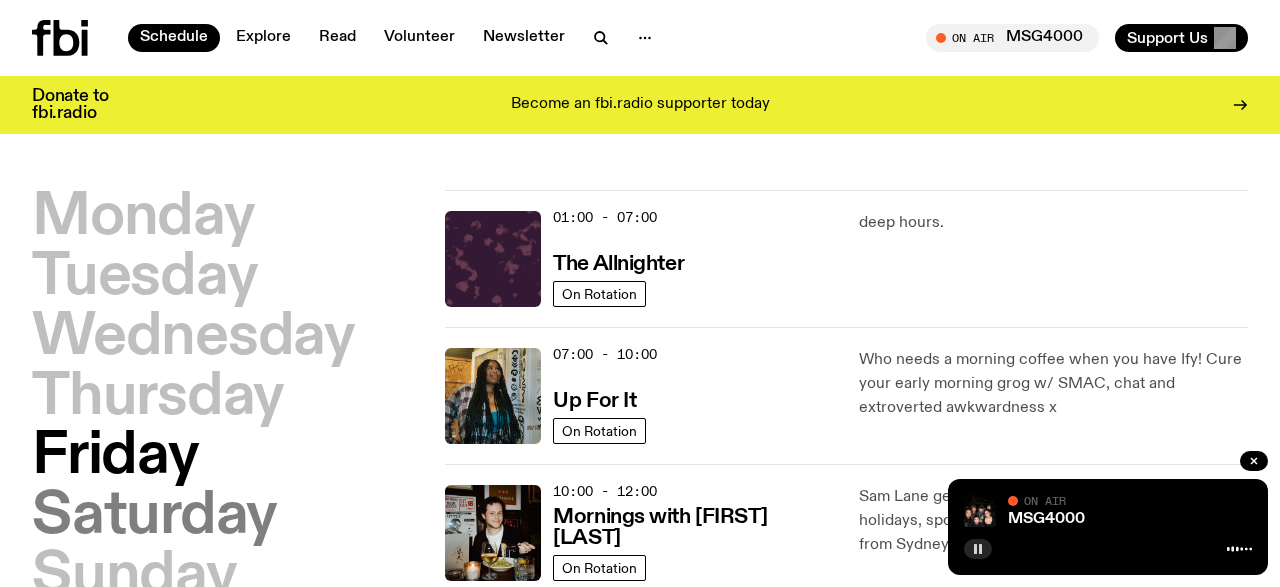 click on "Saturday" at bounding box center (154, 517) 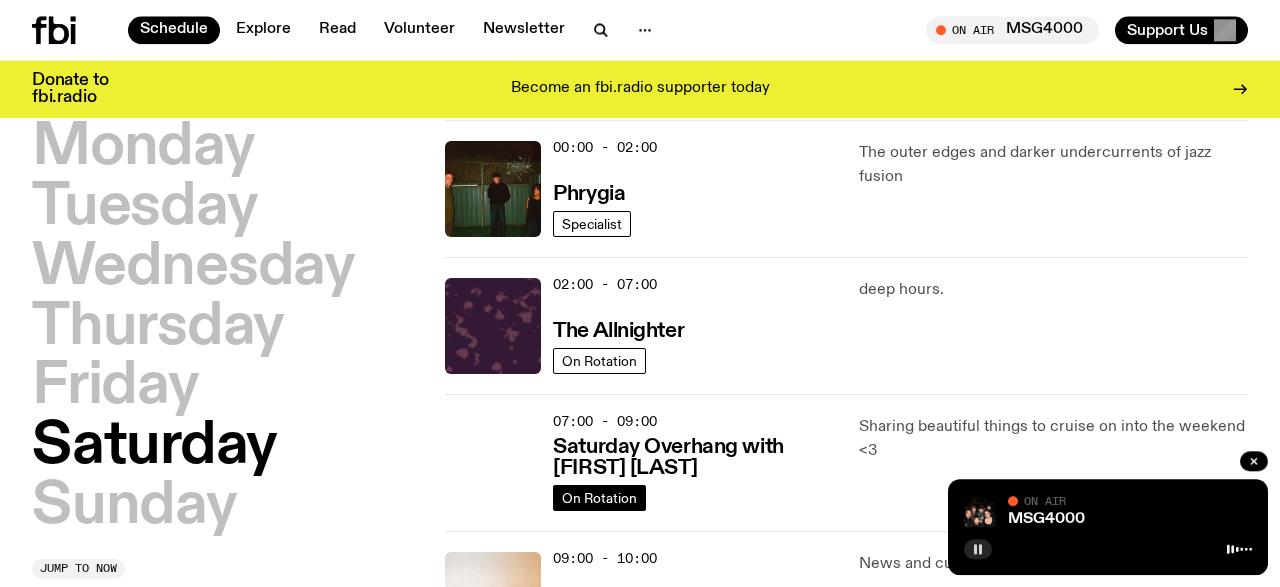 scroll, scrollTop: 55, scrollLeft: 0, axis: vertical 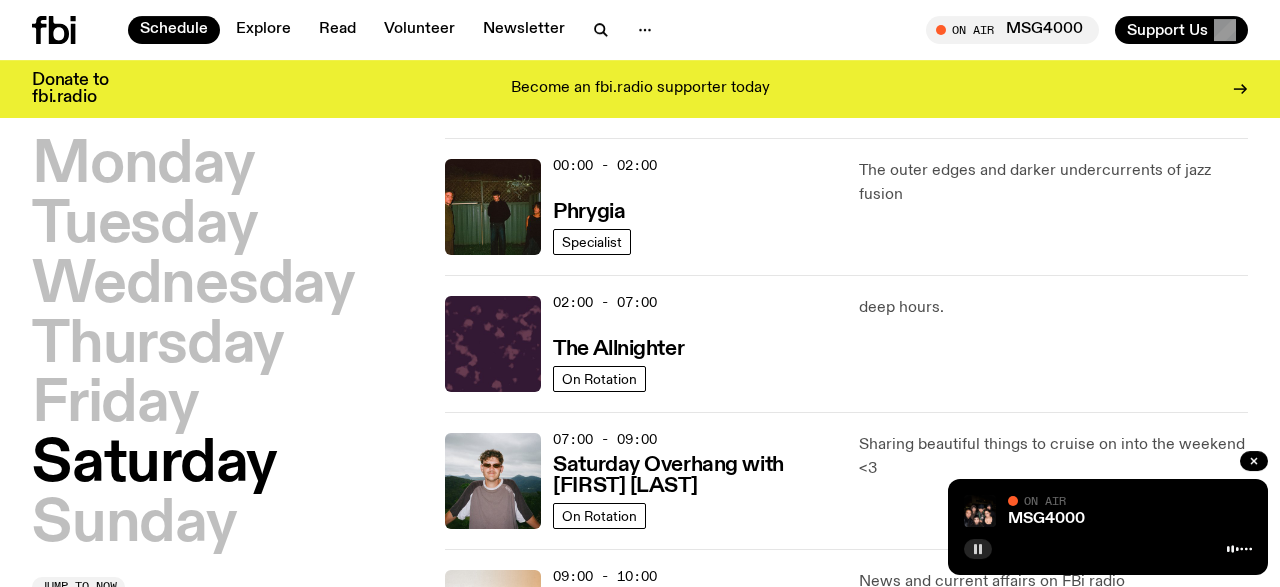 click on "The outer edges and darker undercurrents of jazz fusion" at bounding box center (1053, 183) 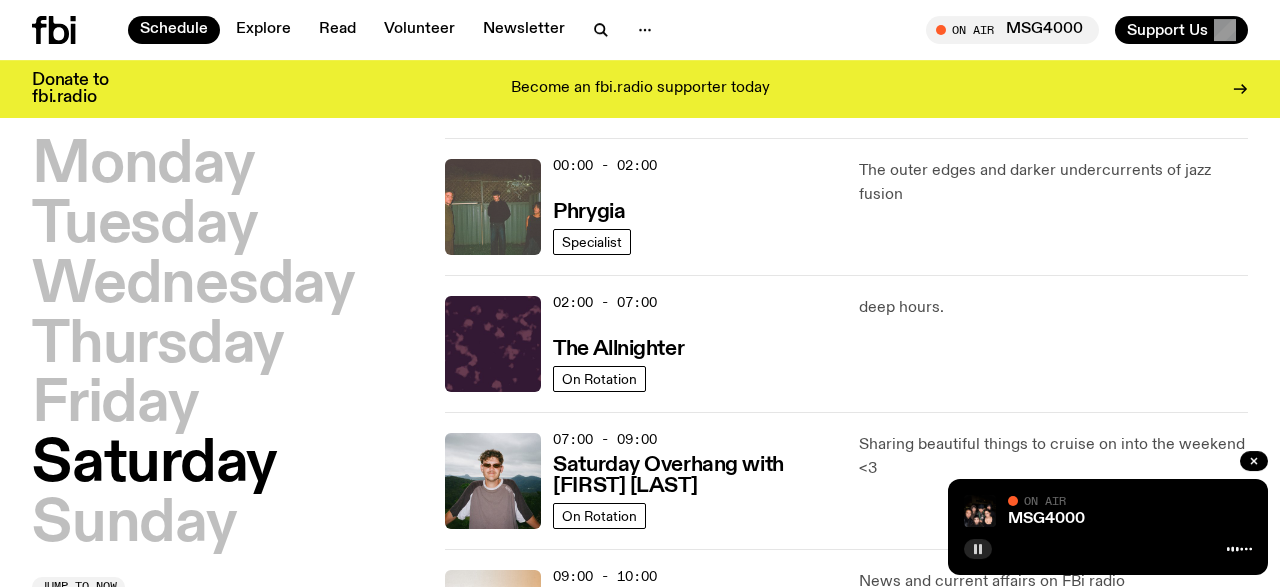 click 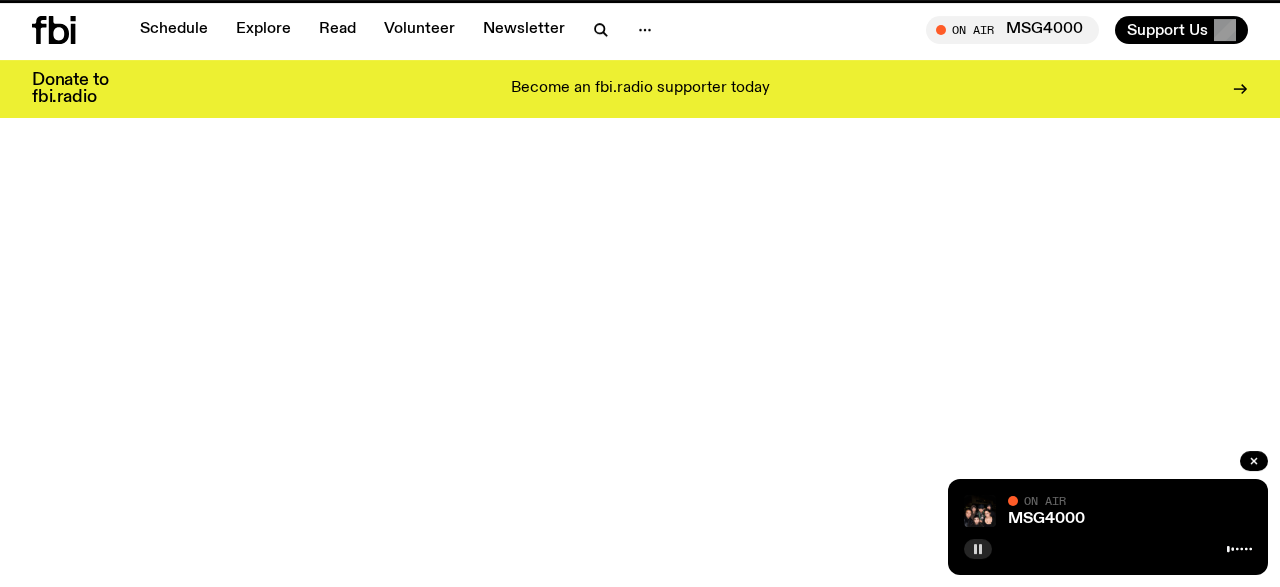 scroll, scrollTop: 0, scrollLeft: 0, axis: both 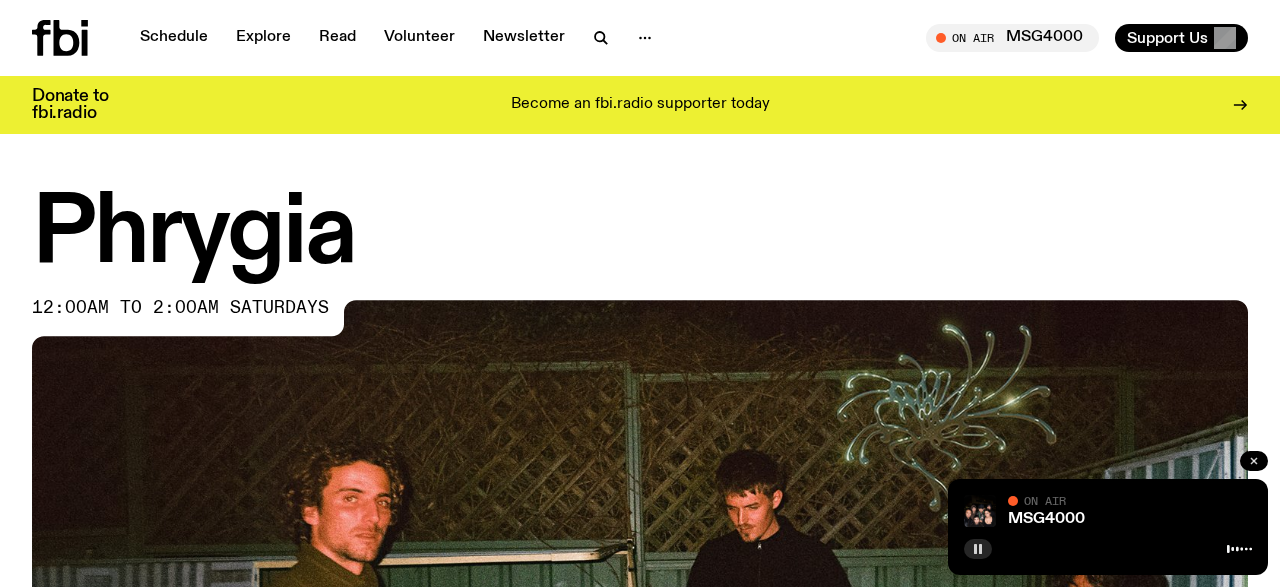 click at bounding box center [1254, 461] 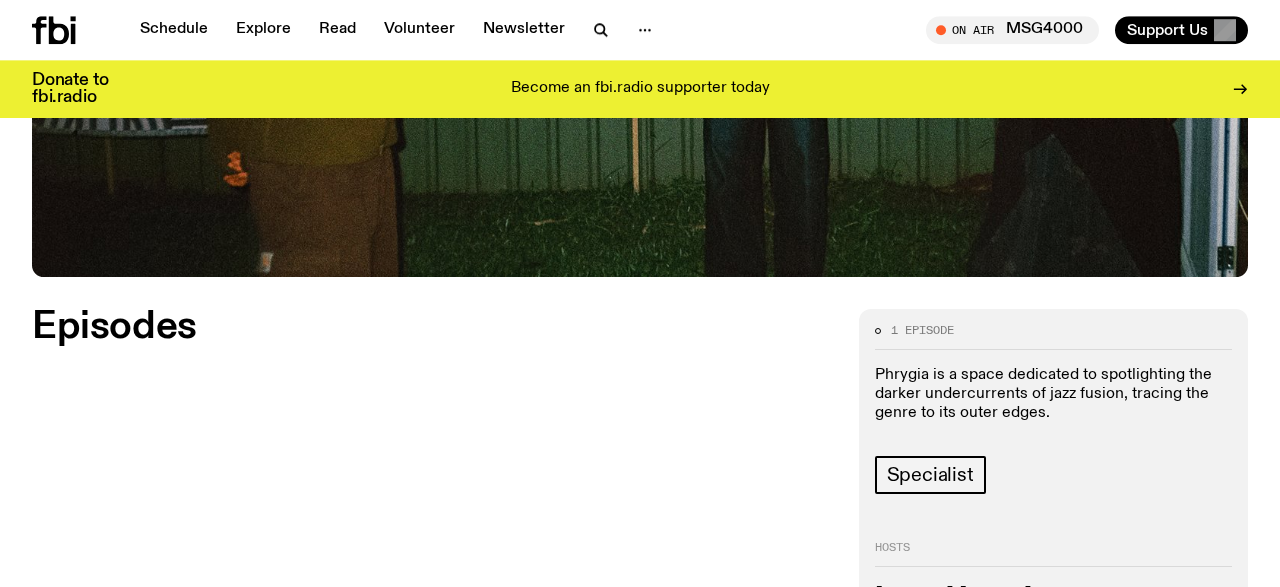 scroll, scrollTop: 1045, scrollLeft: 0, axis: vertical 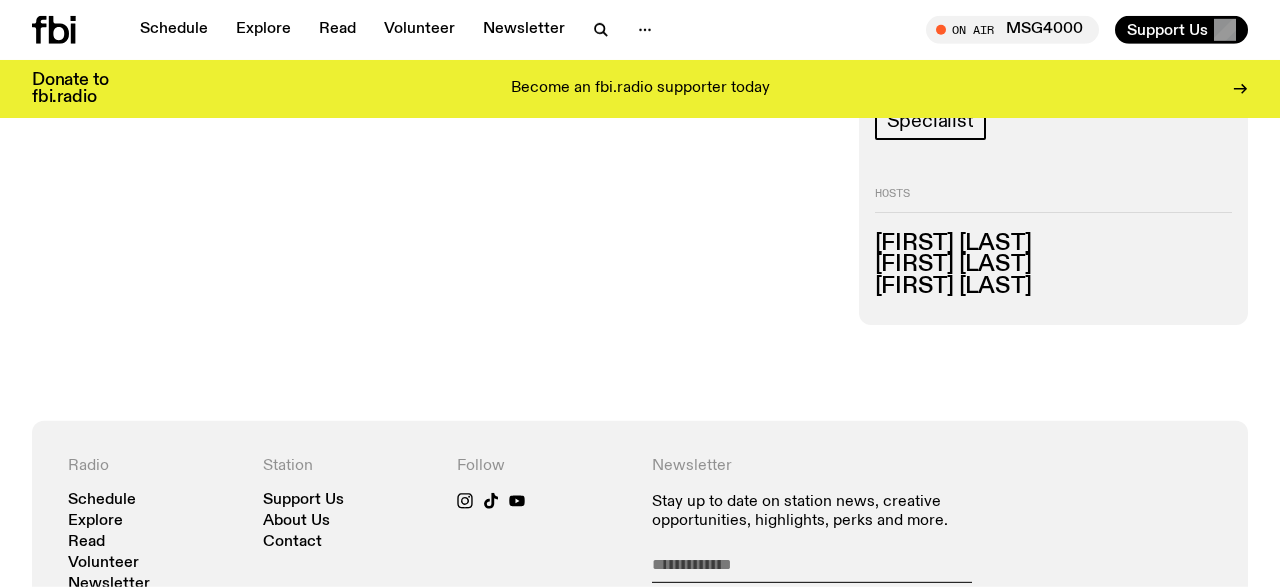 click on "1 episode Phrygia is a space dedicated to spotlighting the darker undercurrents of jazz fusion, tracing the genre to its outer edges. Specialist  Hosts  Béla Hajdu Bindi Mutiara John Troughton  Episodes   Load more" 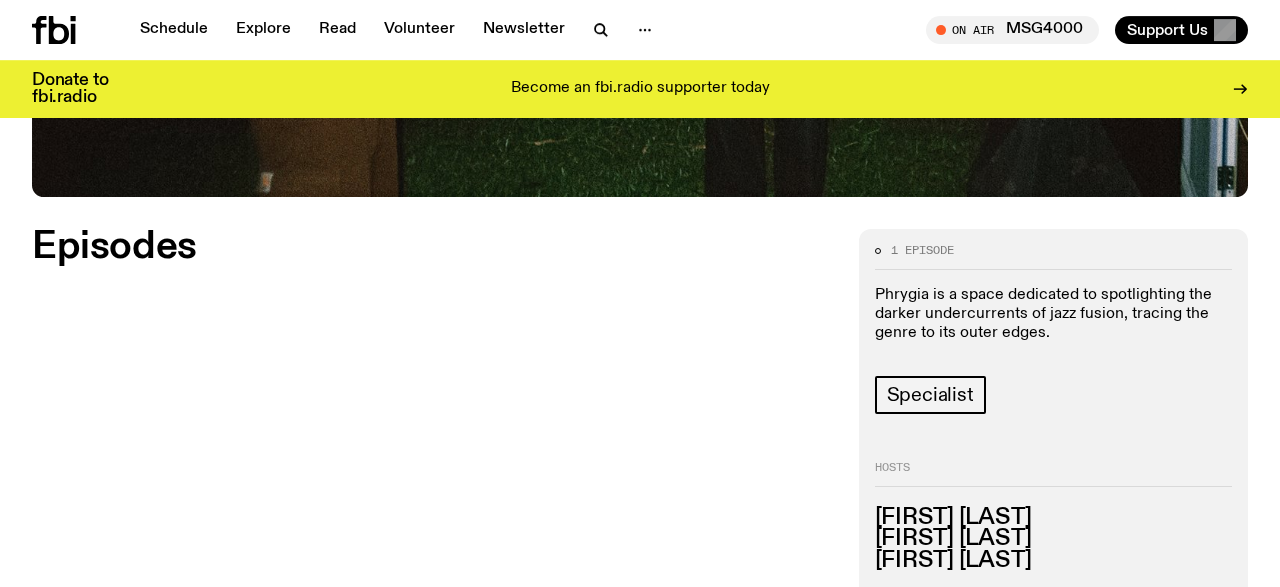 scroll, scrollTop: 676, scrollLeft: 0, axis: vertical 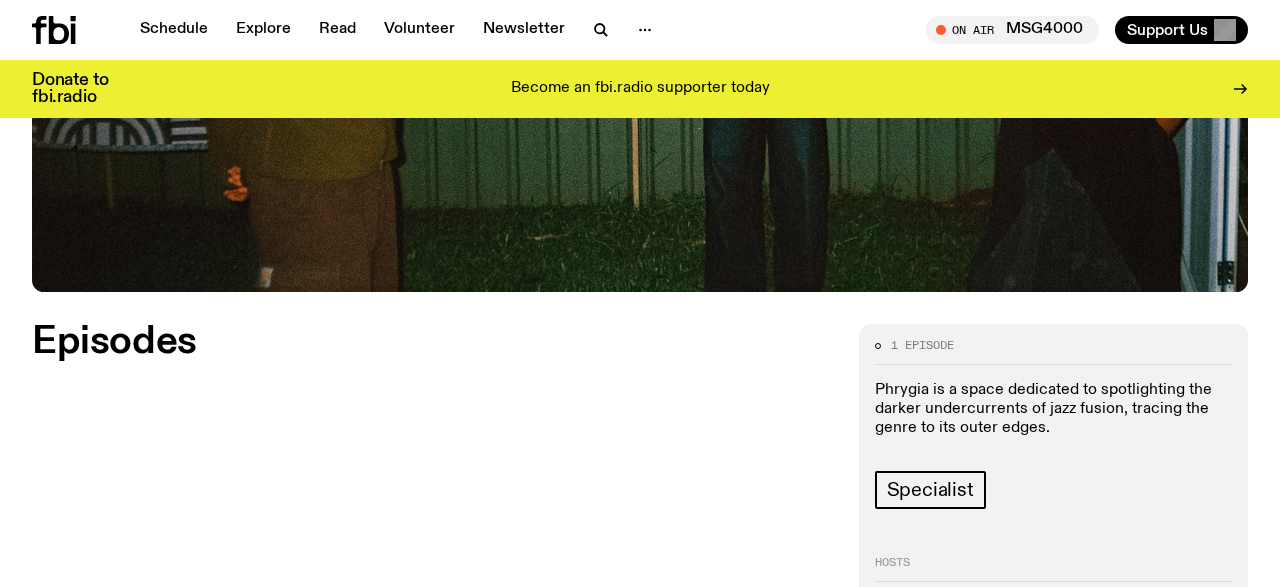 click on "Episodes" at bounding box center (433, 342) 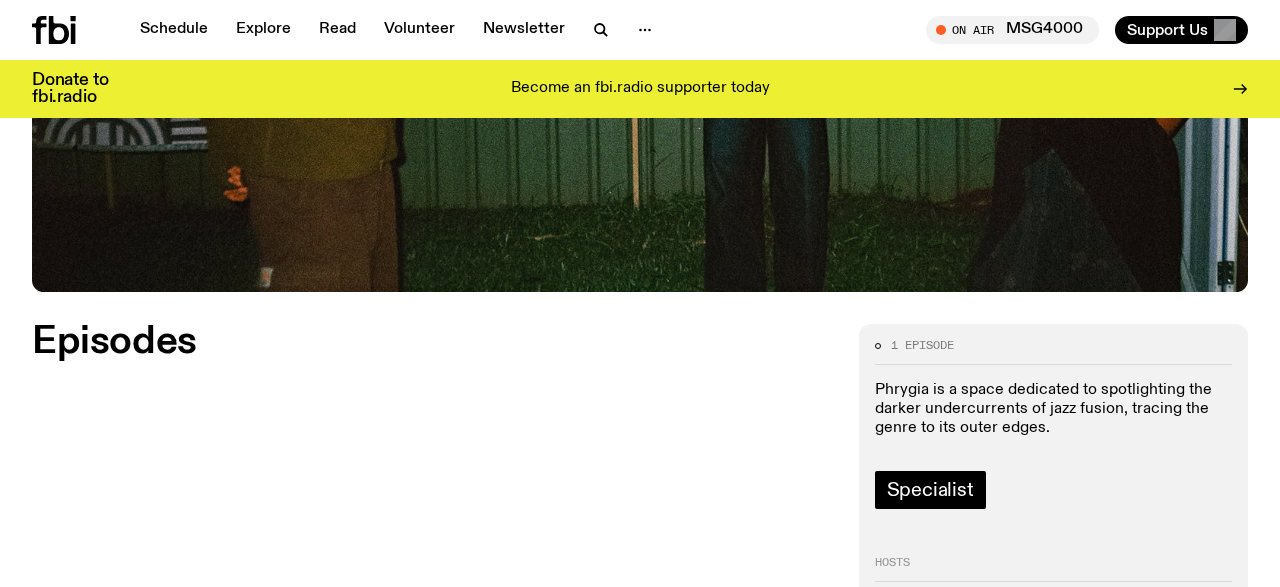 click on "Specialist" at bounding box center (930, 490) 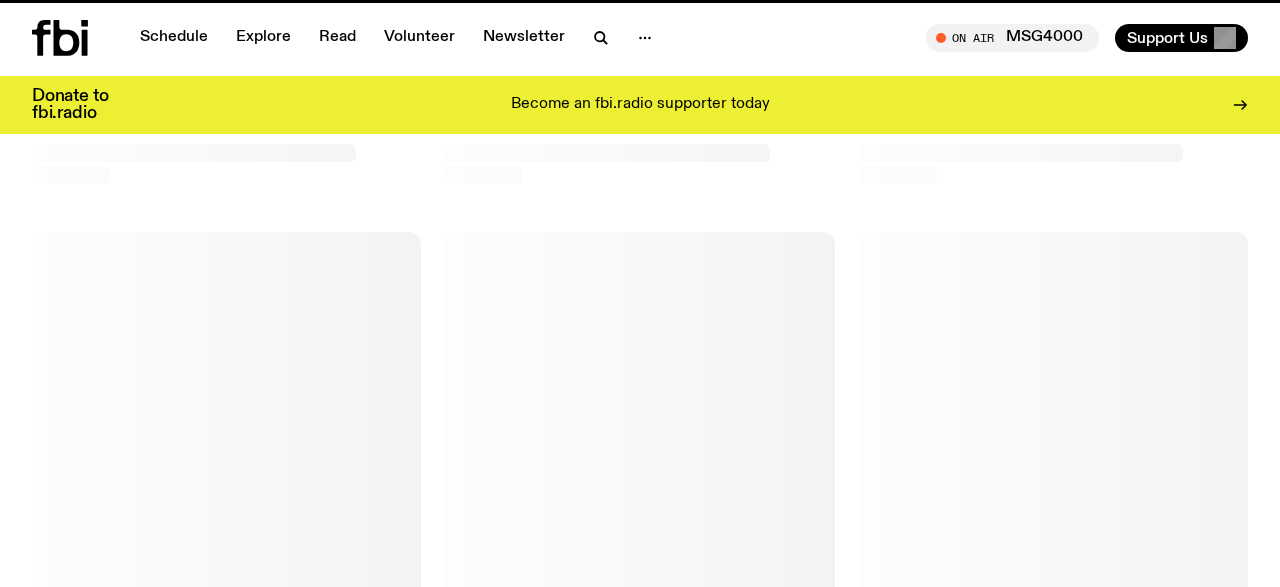 scroll, scrollTop: 0, scrollLeft: 0, axis: both 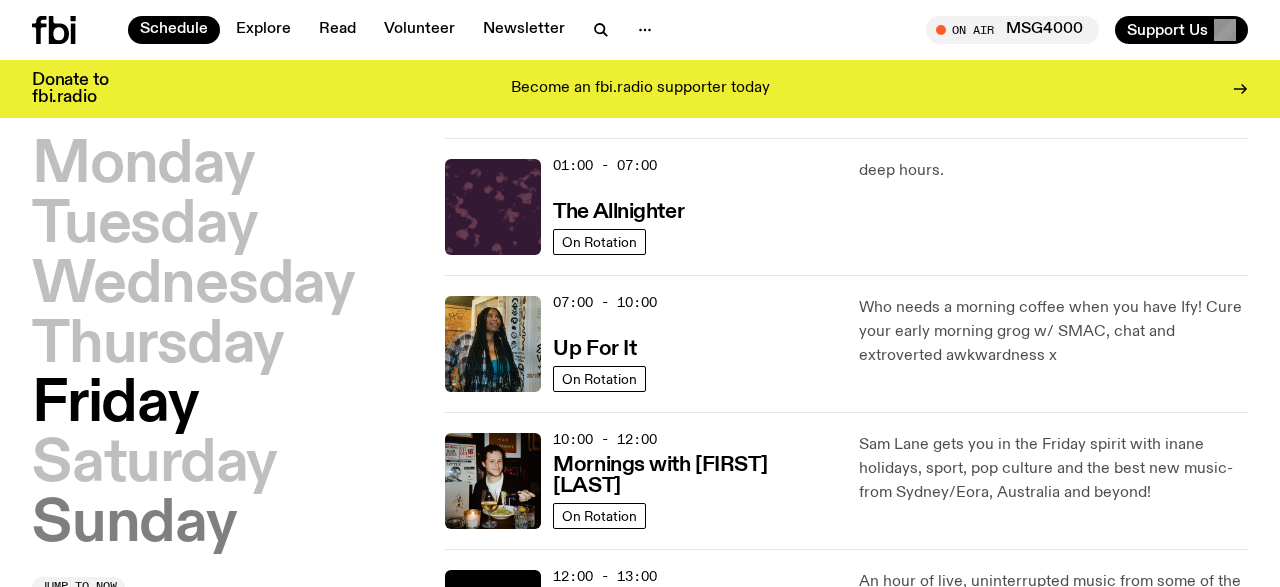 click on "Sunday" at bounding box center [134, 525] 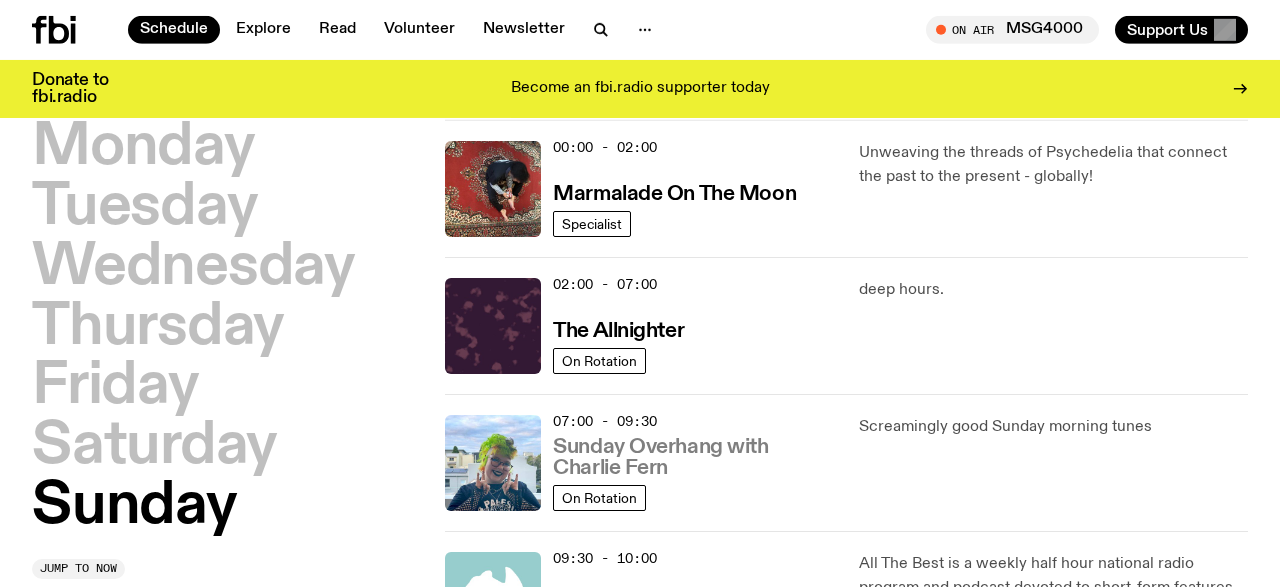 scroll, scrollTop: 55, scrollLeft: 0, axis: vertical 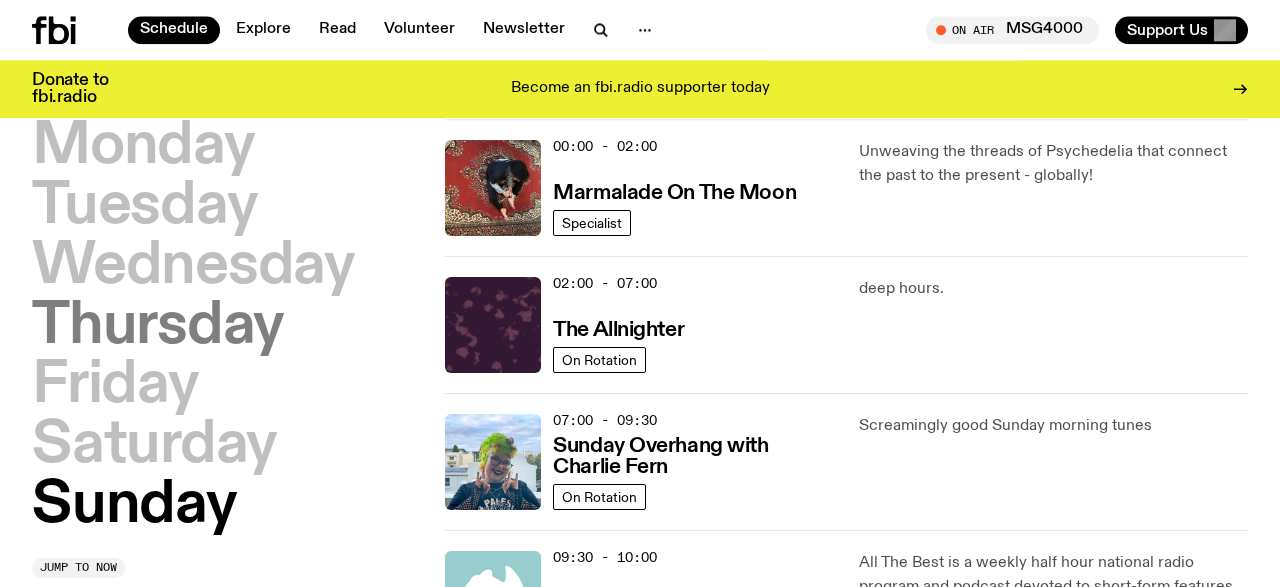 click on "Thursday" at bounding box center (158, 327) 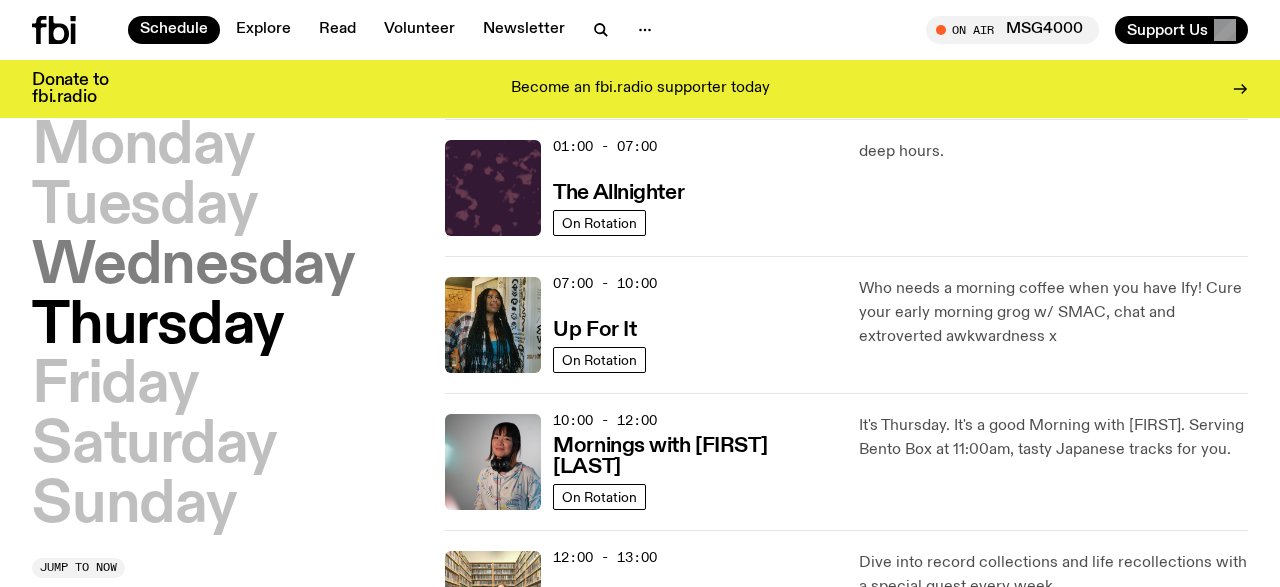 click on "Wednesday" at bounding box center (193, 267) 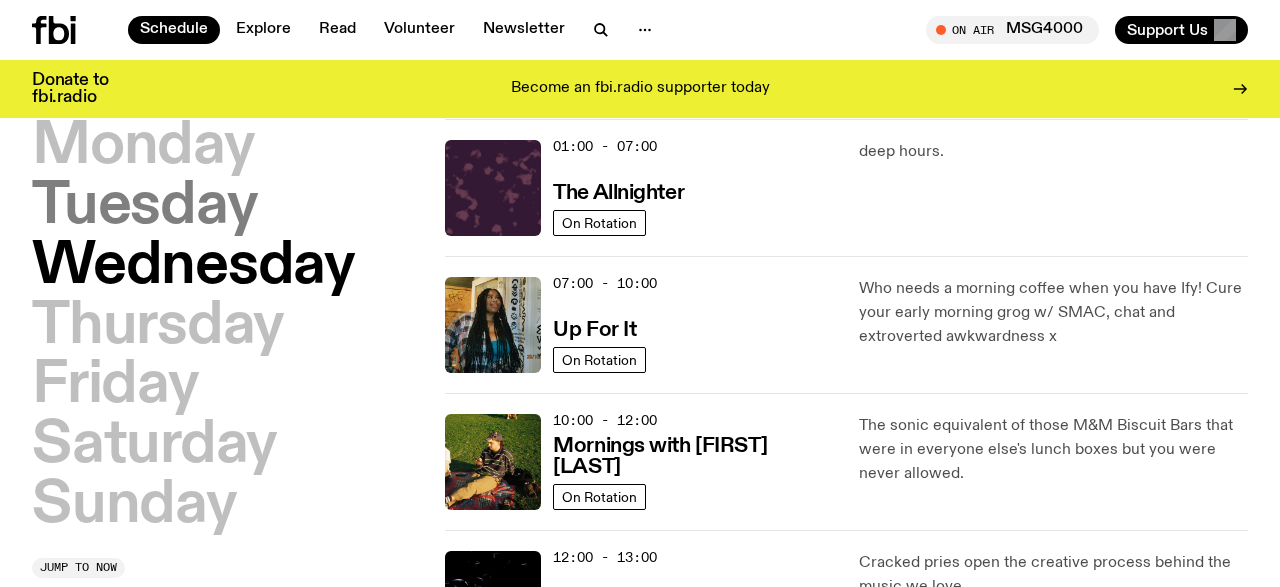 click on "Tuesday" at bounding box center [144, 207] 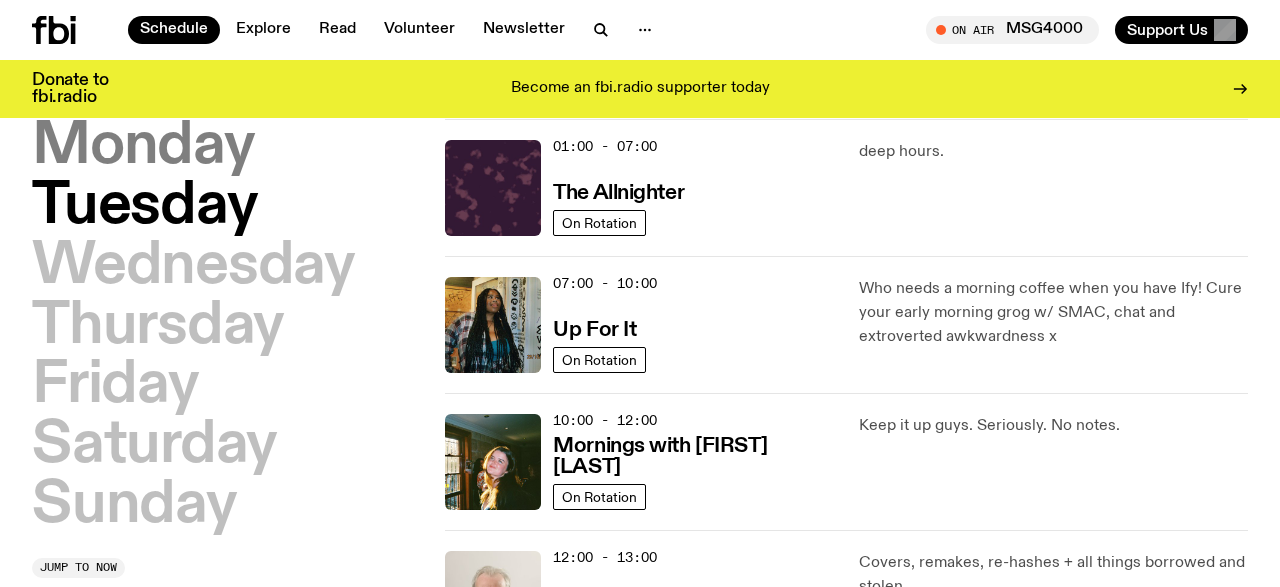click on "Monday" at bounding box center (143, 147) 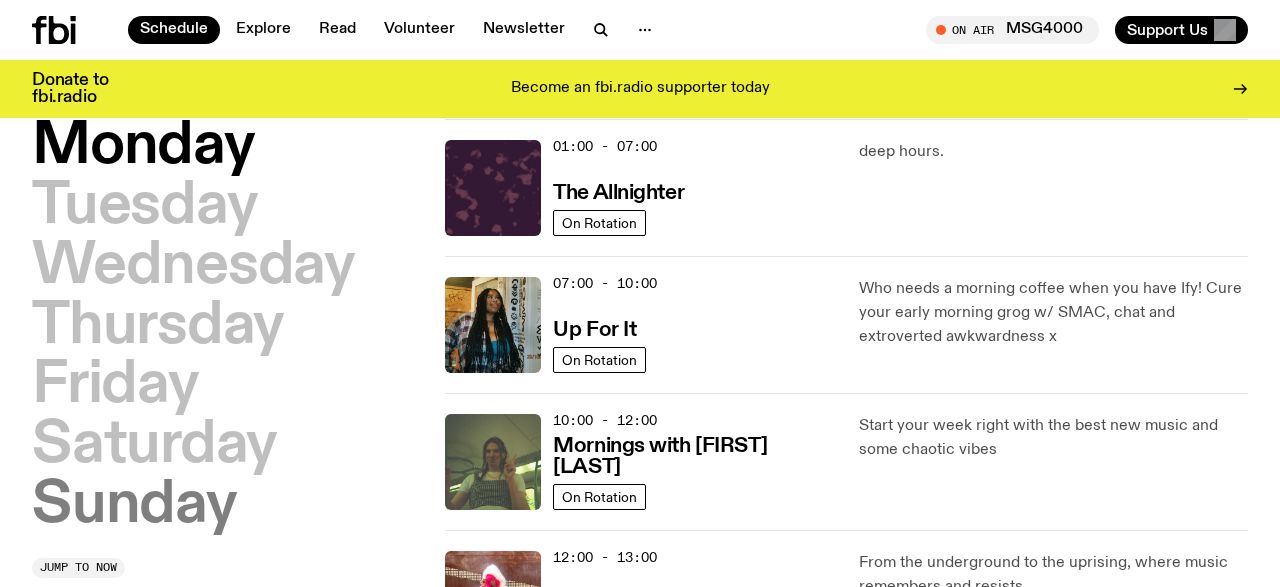 click on "Sunday" at bounding box center [134, 506] 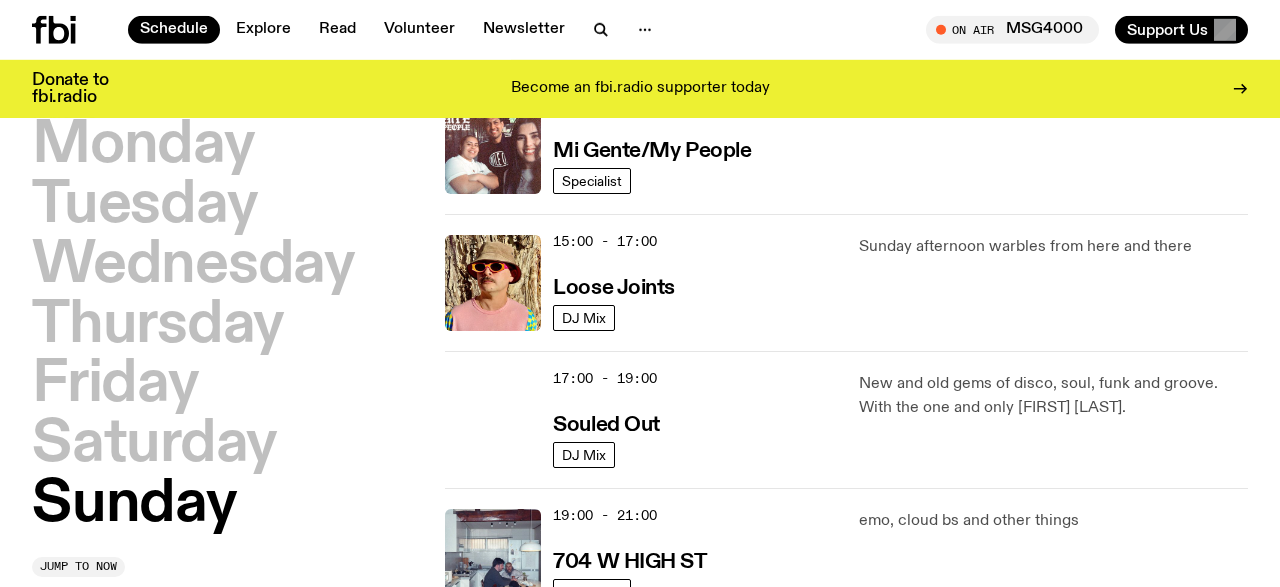 scroll, scrollTop: 1091, scrollLeft: 0, axis: vertical 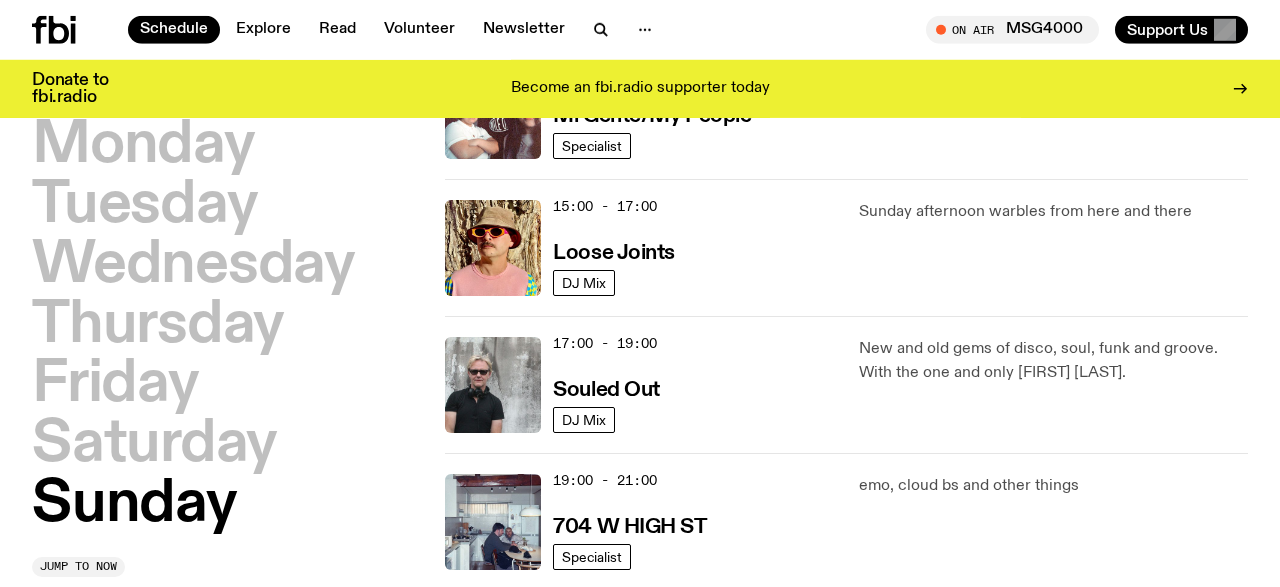 click on "New and old gems of disco, soul, funk and groove. With the one and only Stephen Ferris." at bounding box center [1053, 361] 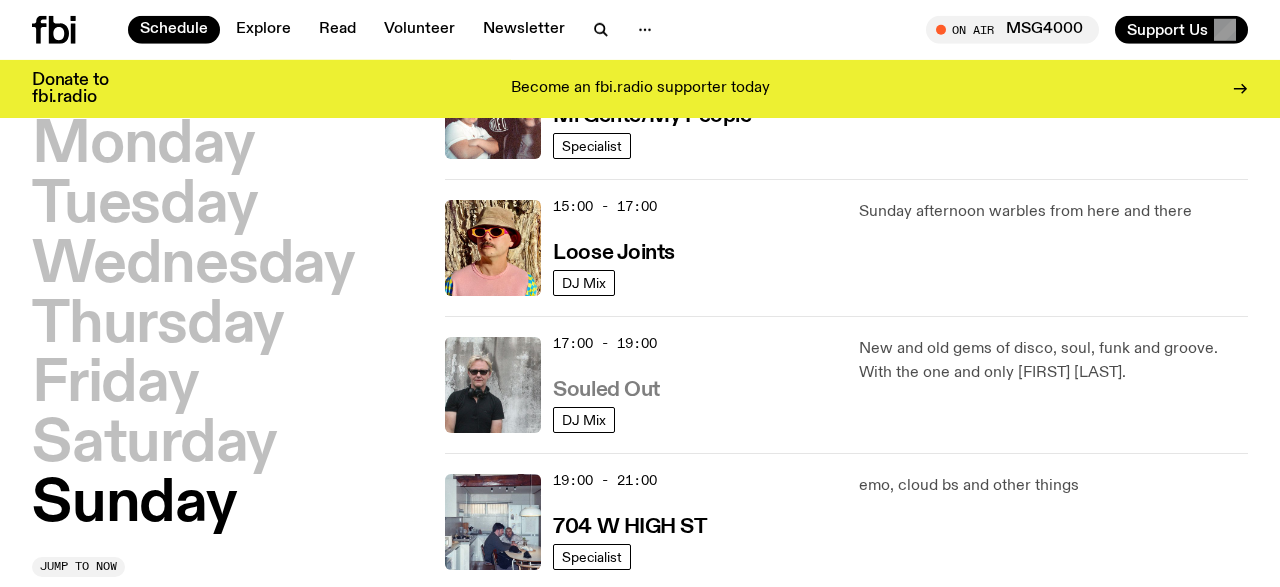 click on "Souled Out" at bounding box center (606, 390) 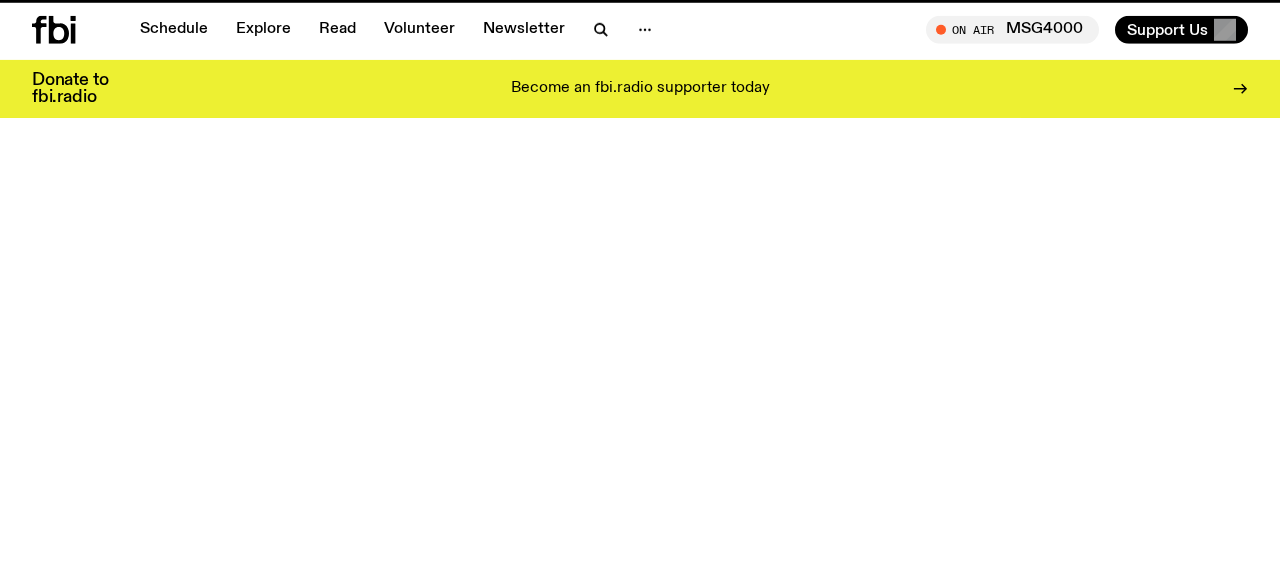 scroll, scrollTop: 0, scrollLeft: 0, axis: both 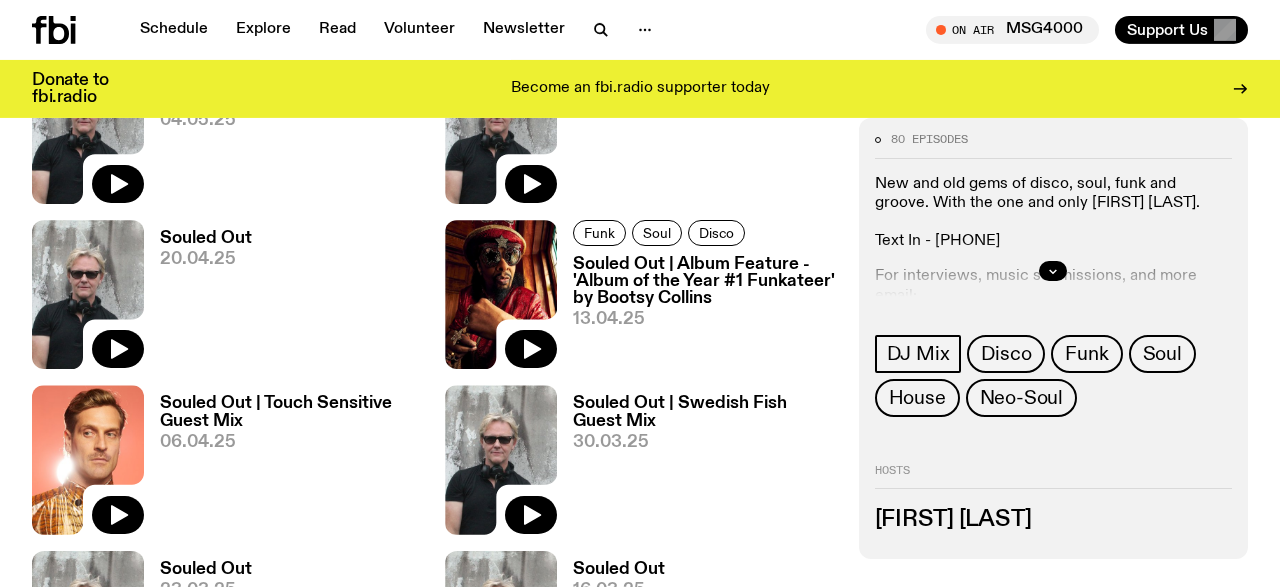 click 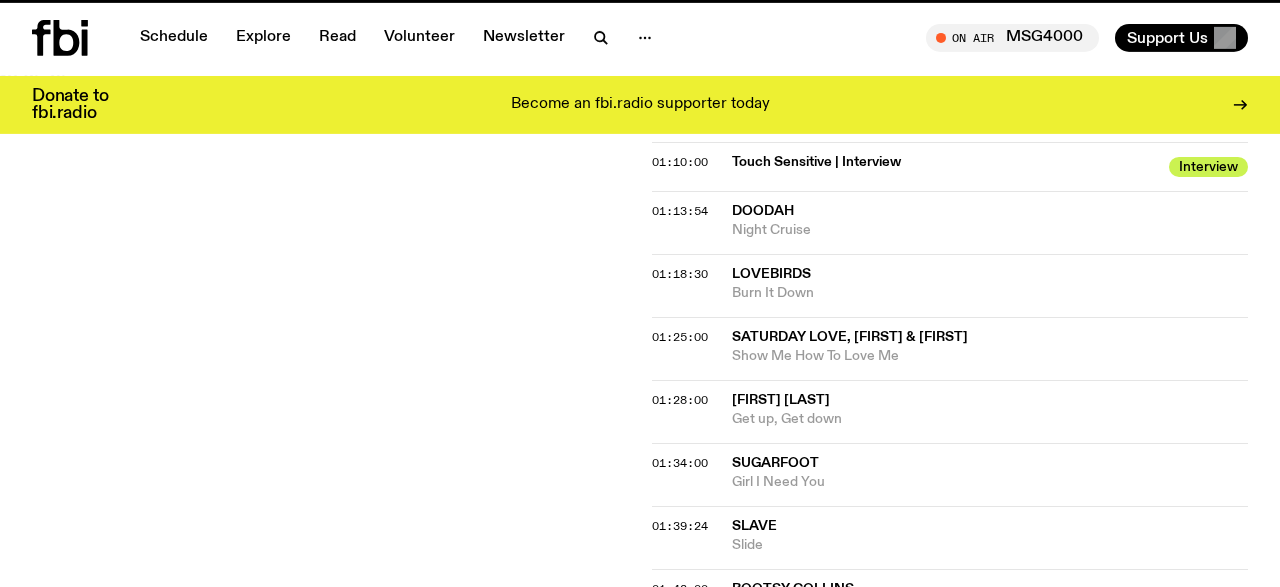 scroll, scrollTop: 0, scrollLeft: 0, axis: both 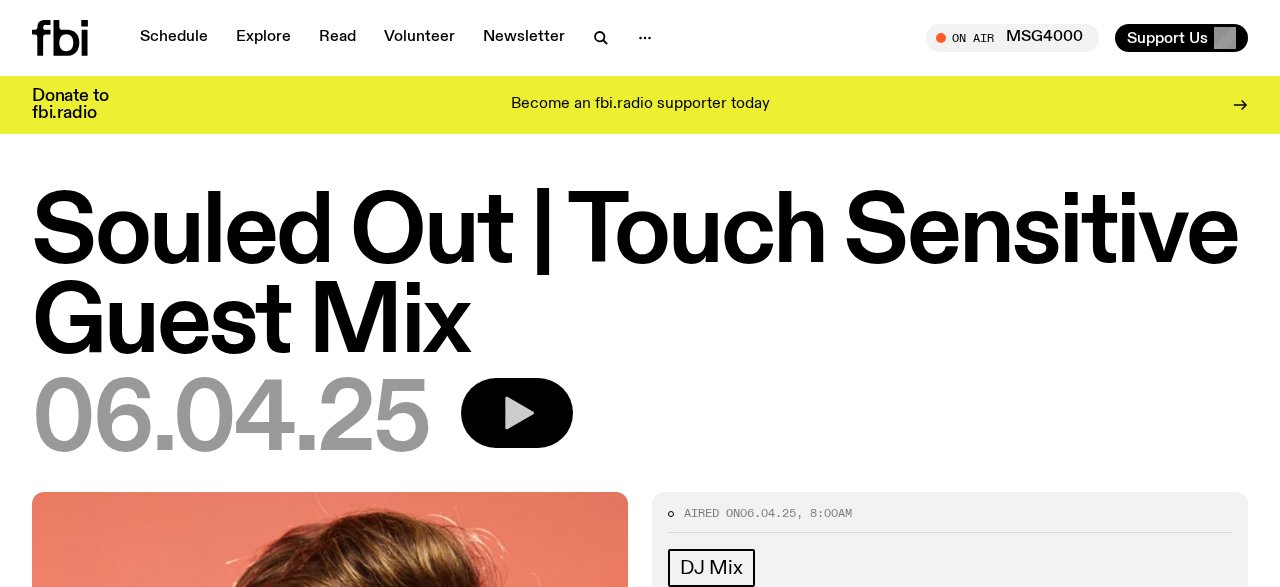 click 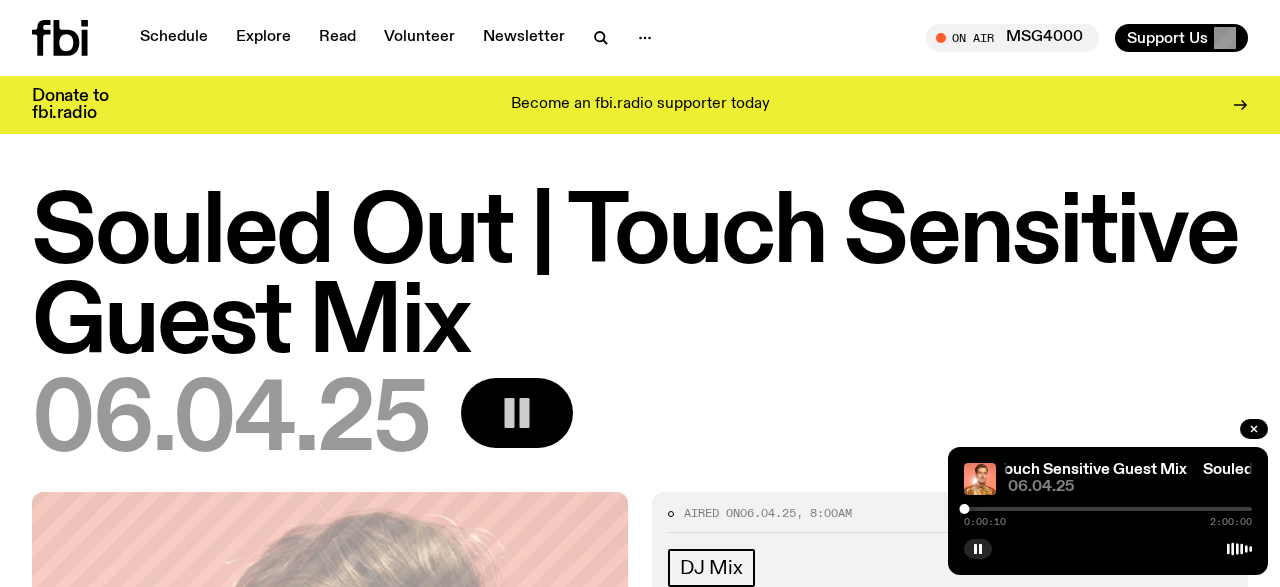 click on "06.04.25" at bounding box center (640, 423) 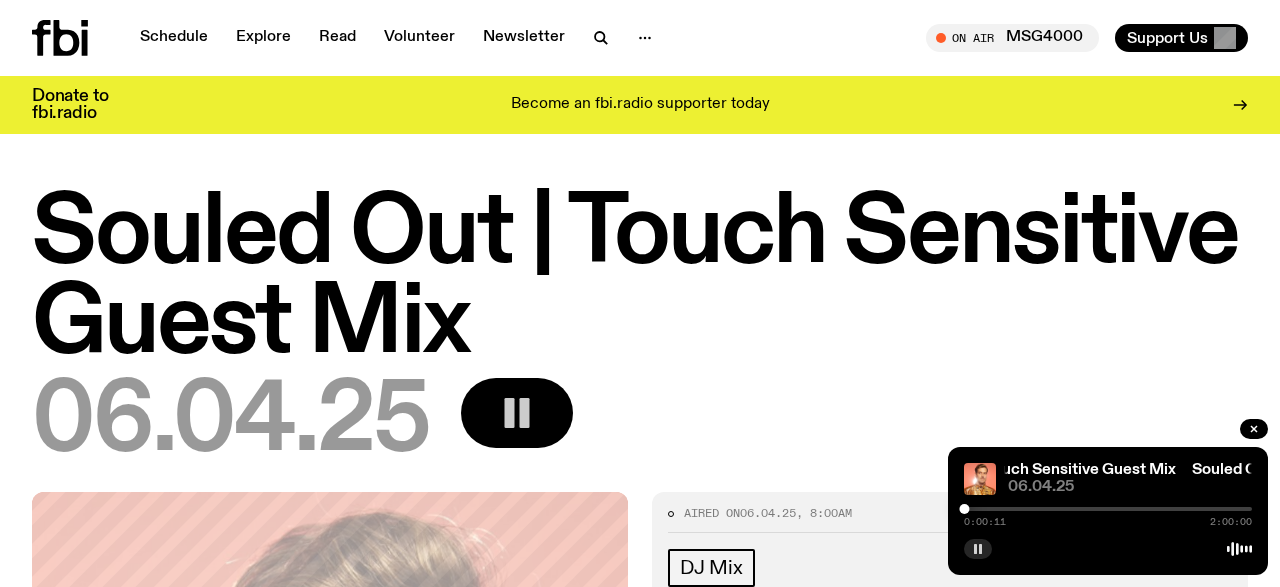 click at bounding box center (978, 549) 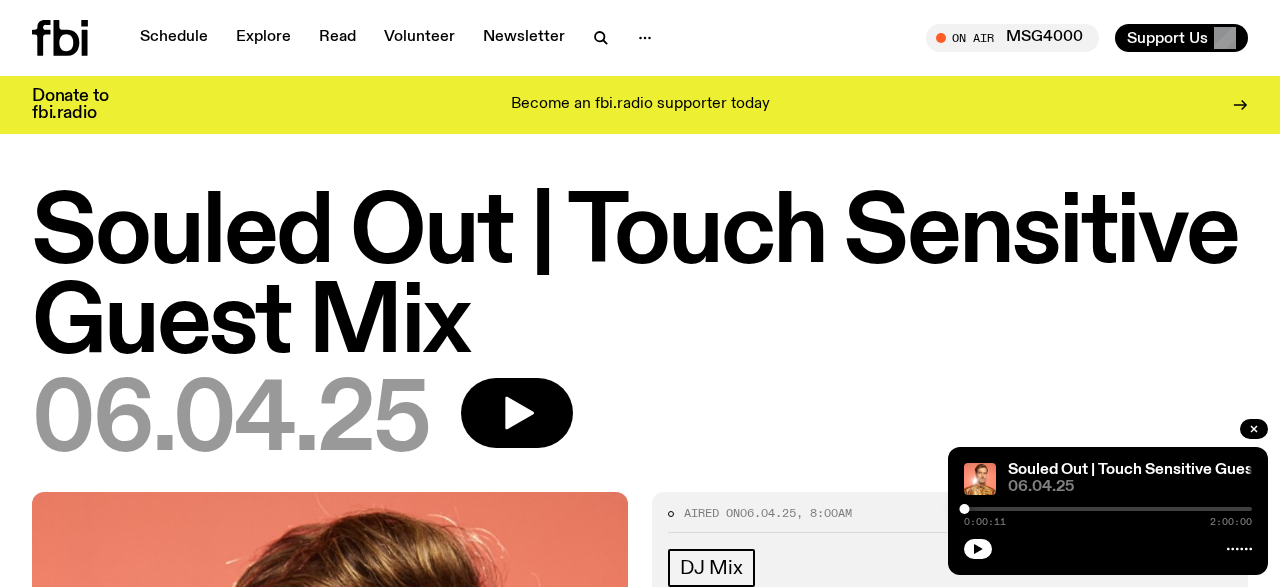 scroll, scrollTop: 0, scrollLeft: 0, axis: both 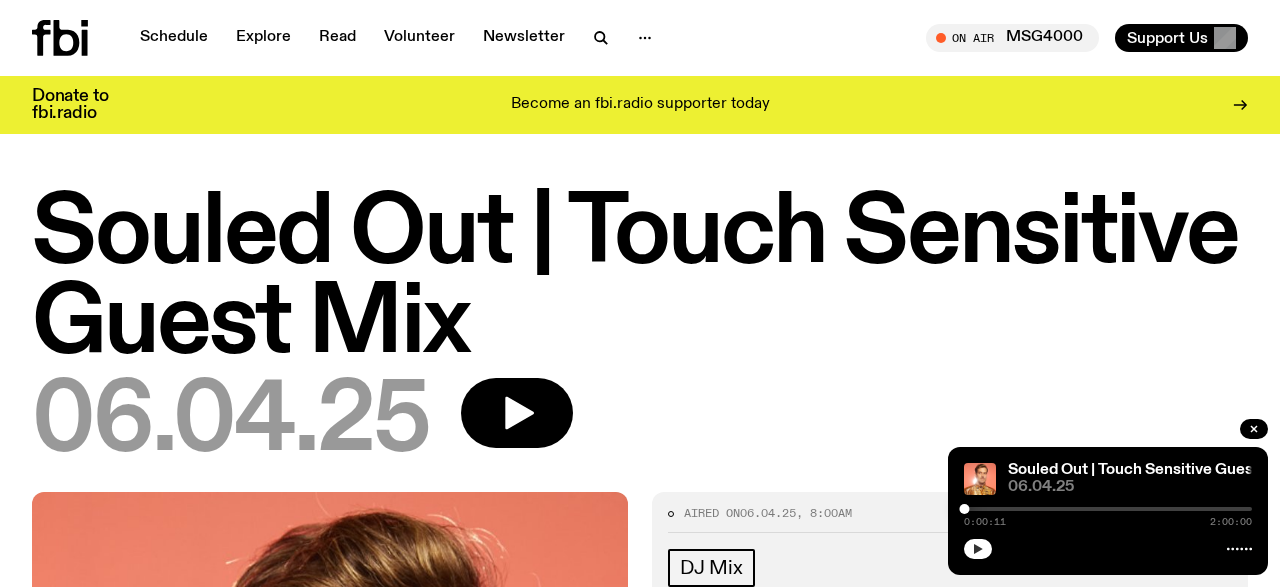 click at bounding box center (978, 549) 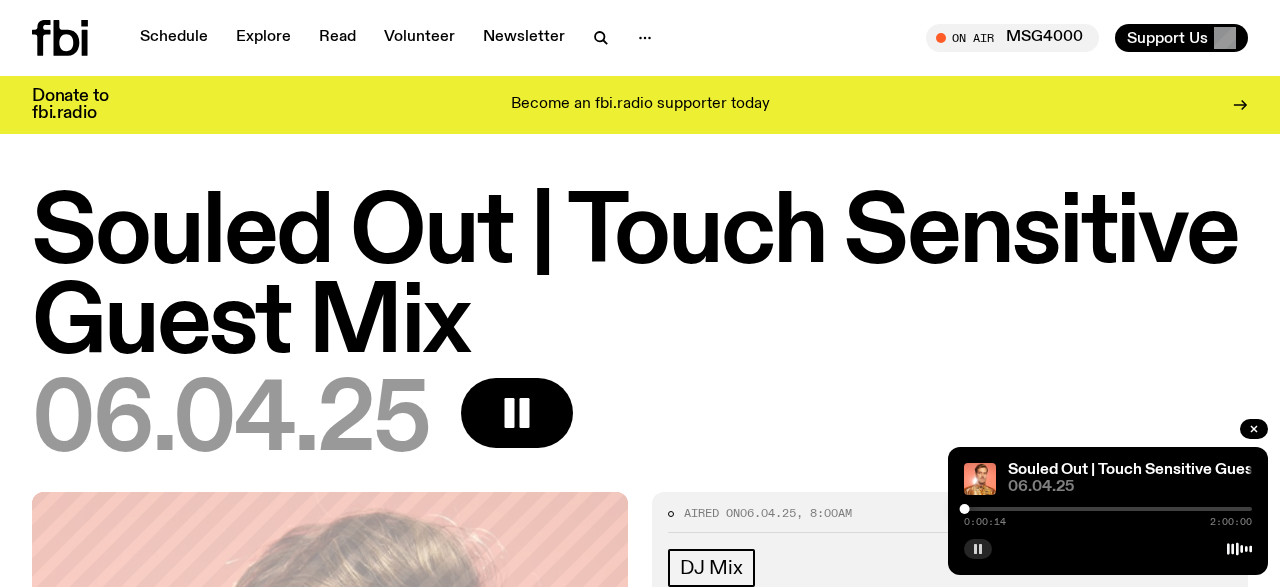 type 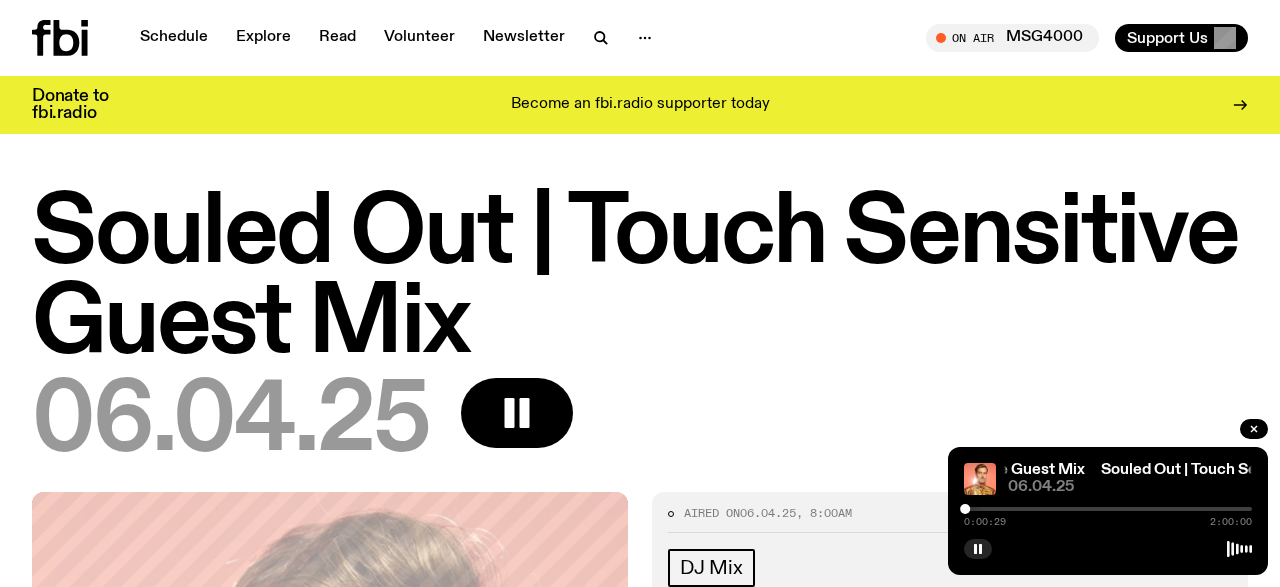 click on "Souled Out | Touch Sensitive Guest Mix 06.04.25" at bounding box center [640, 329] 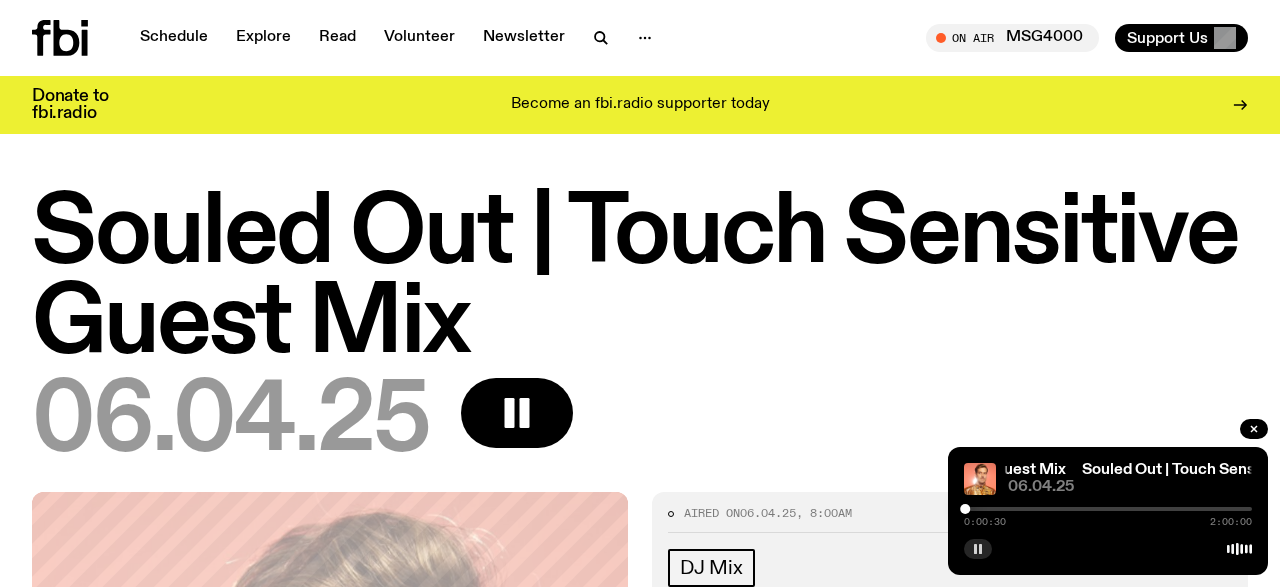 click at bounding box center (978, 549) 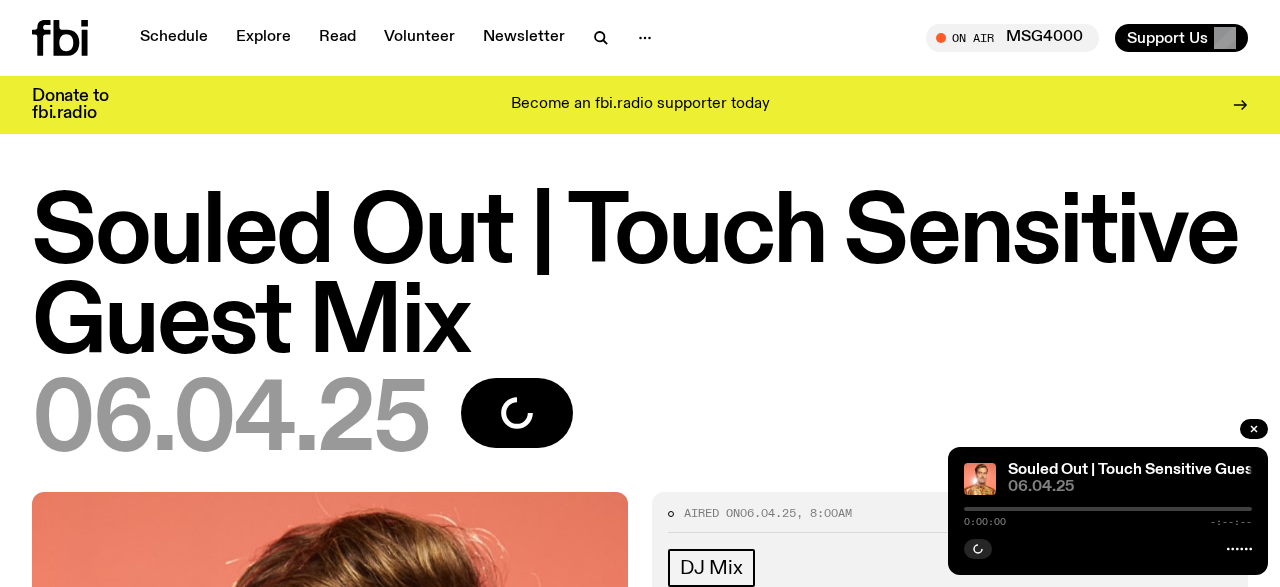scroll, scrollTop: 0, scrollLeft: 0, axis: both 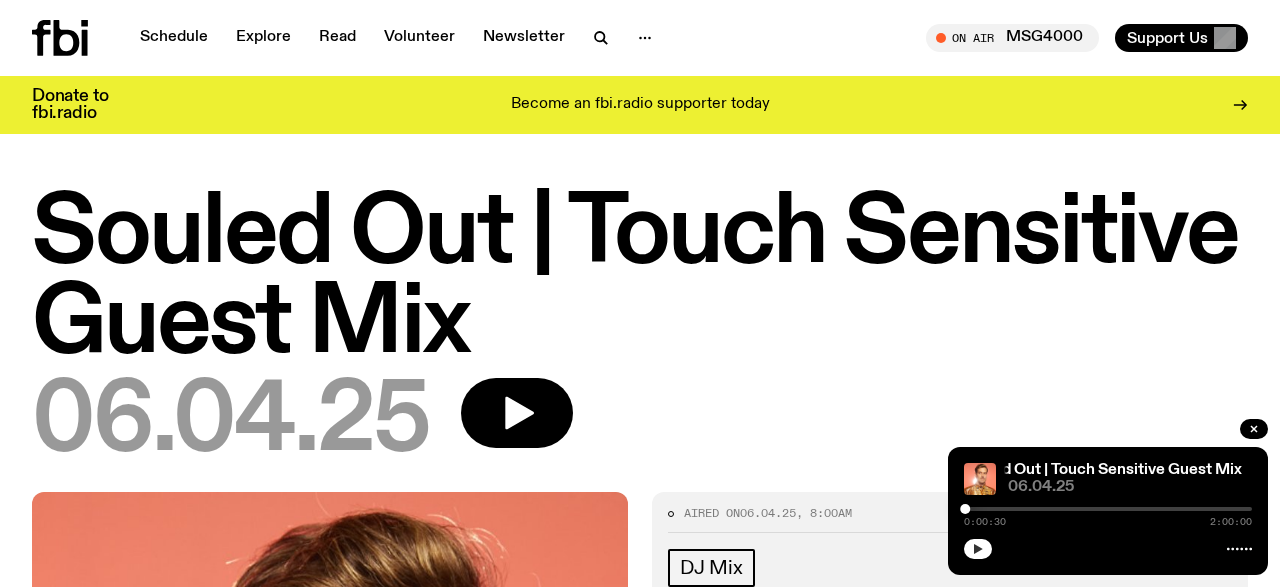 click 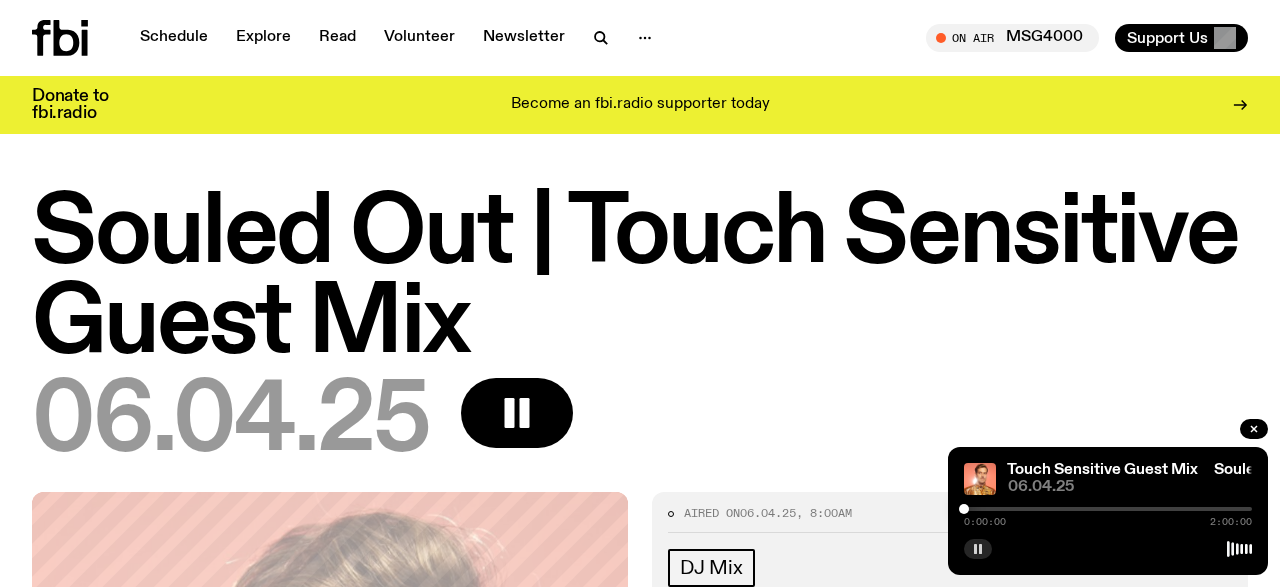 drag, startPoint x: 963, startPoint y: 506, endPoint x: 826, endPoint y: 492, distance: 137.71347 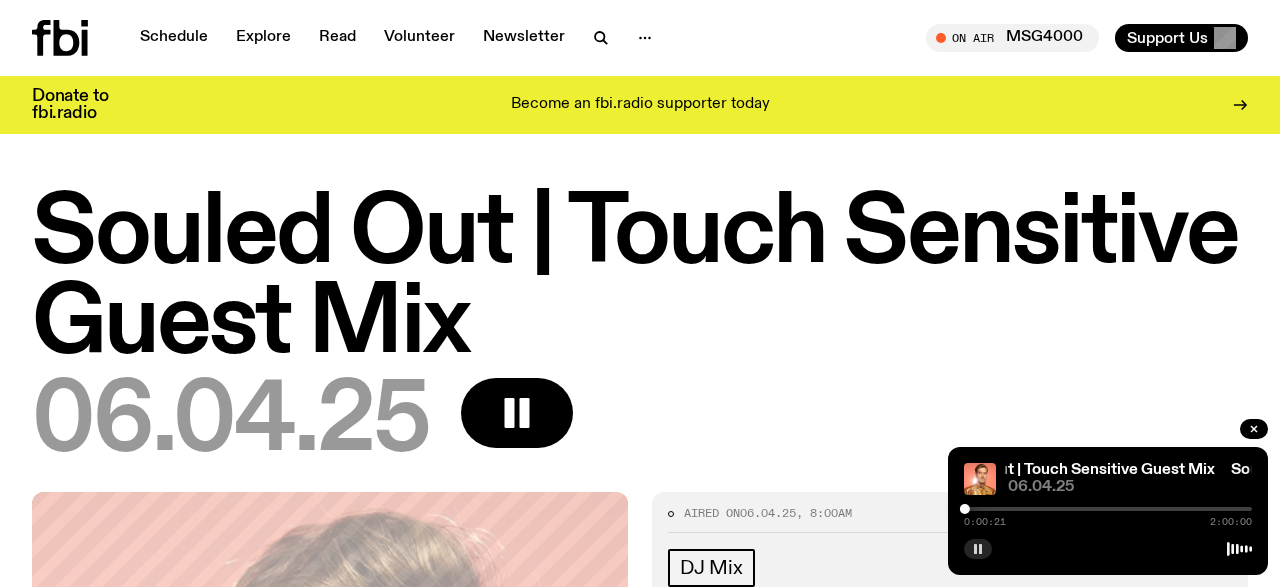 click at bounding box center (1108, 509) 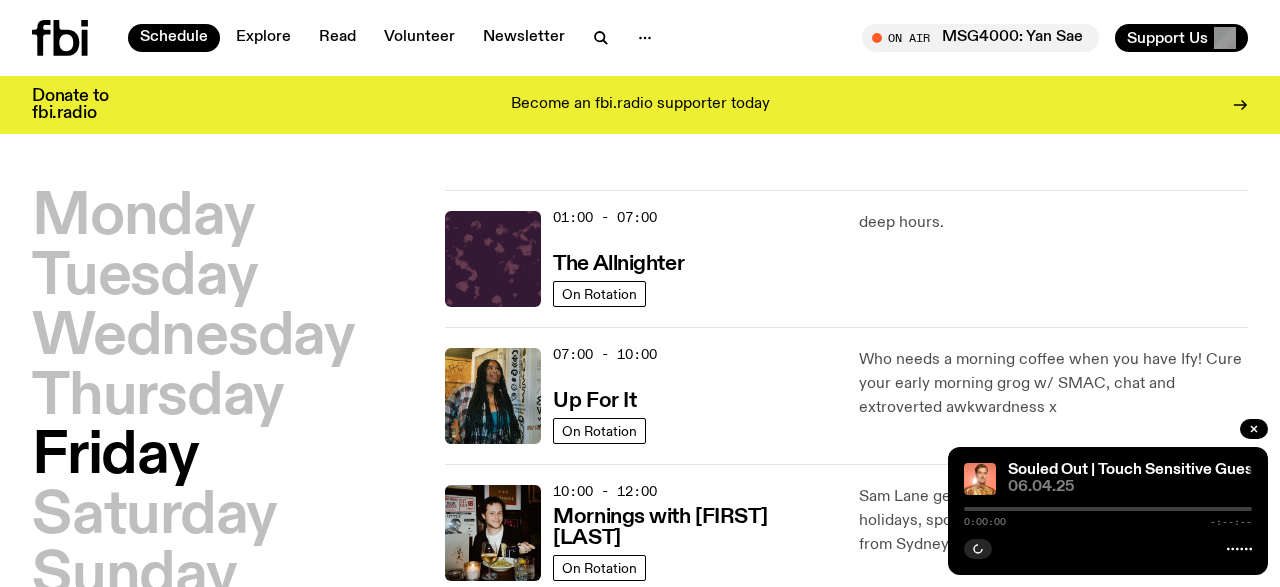 scroll, scrollTop: 0, scrollLeft: 0, axis: both 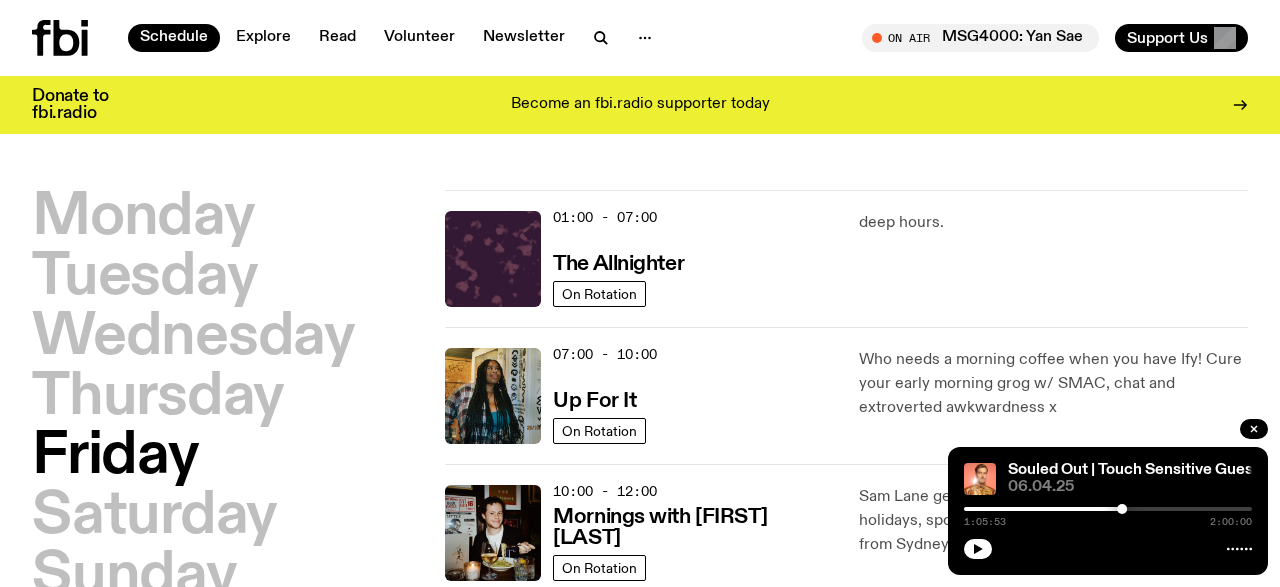 click on "1:05:53 2:00:00" at bounding box center [1108, 515] 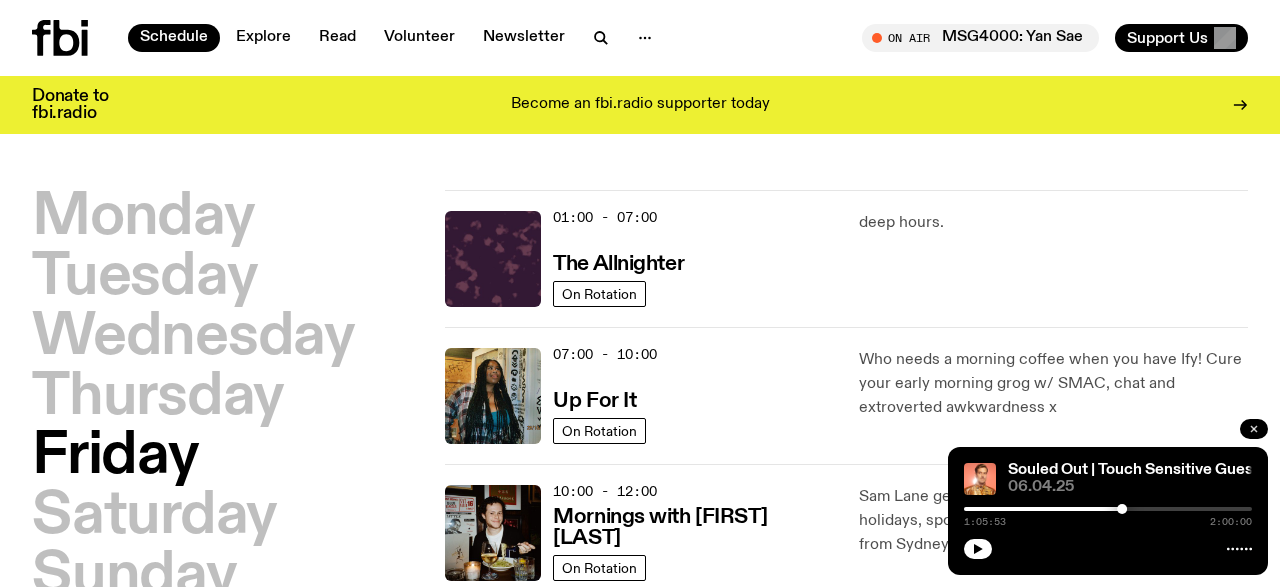 click at bounding box center [1254, 429] 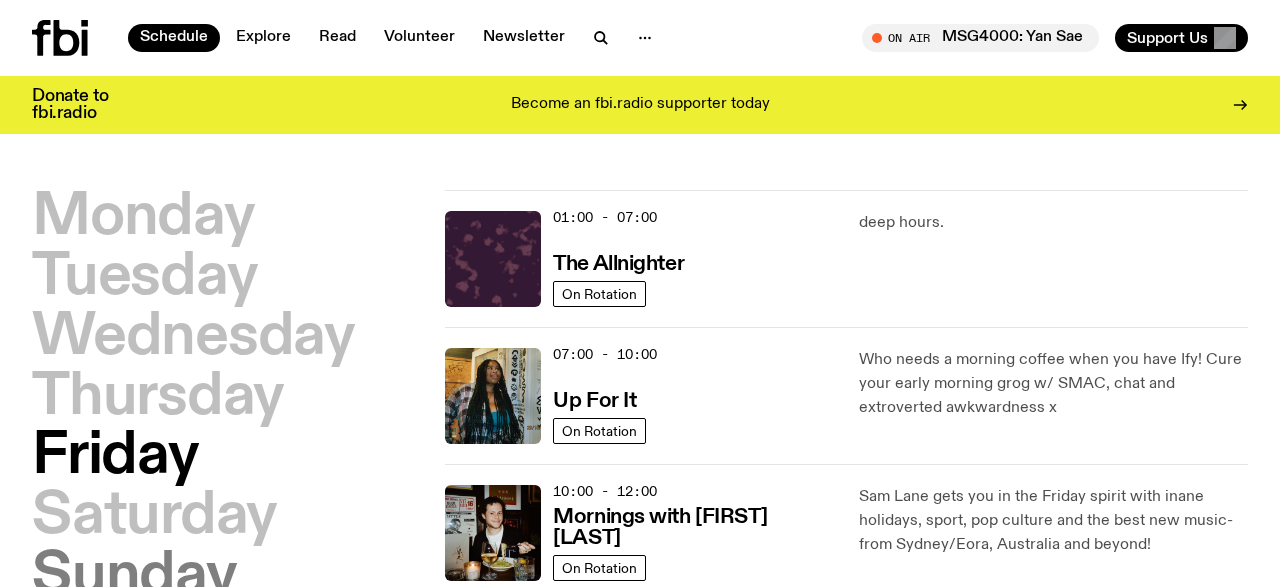 click on "Sunday" at bounding box center (134, 577) 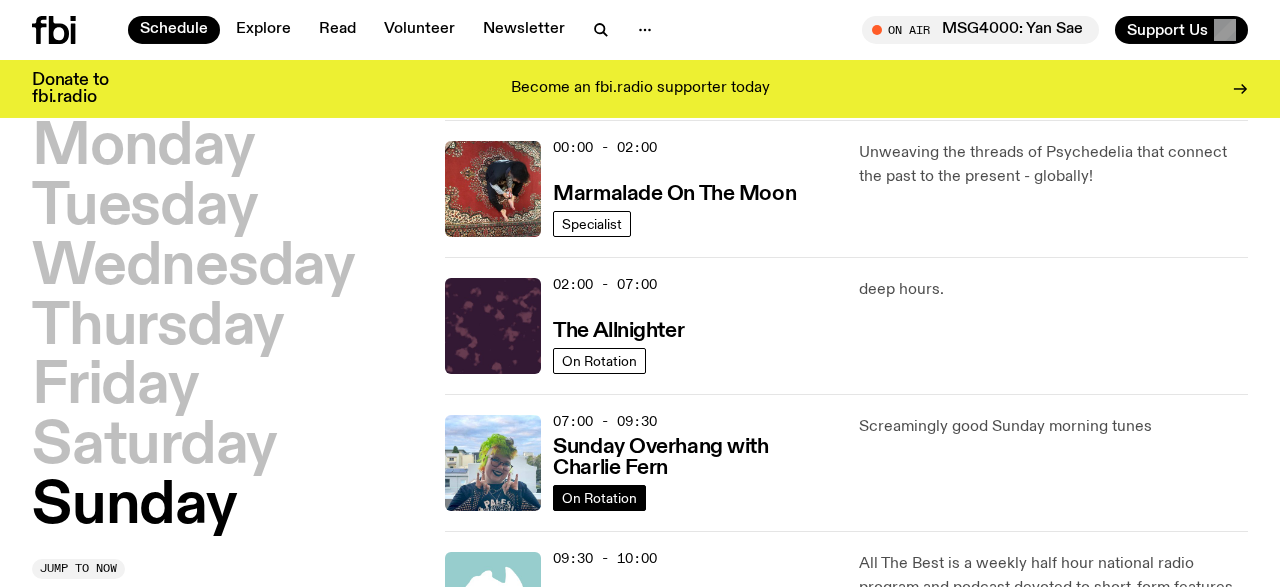 scroll, scrollTop: 55, scrollLeft: 0, axis: vertical 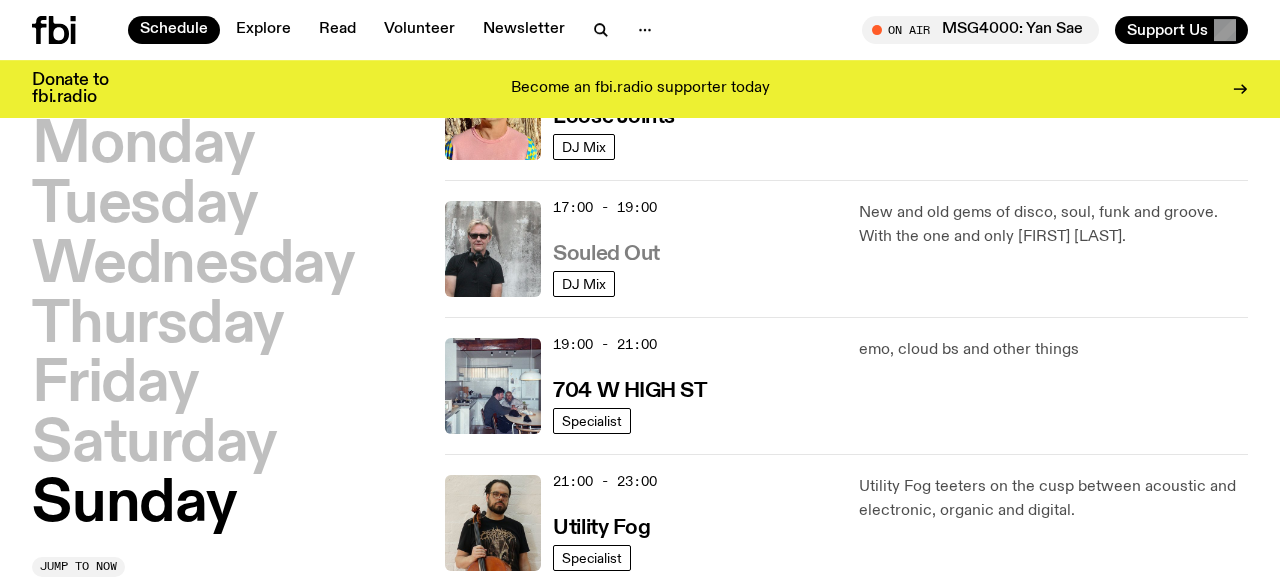 click on "Souled Out" at bounding box center [606, 254] 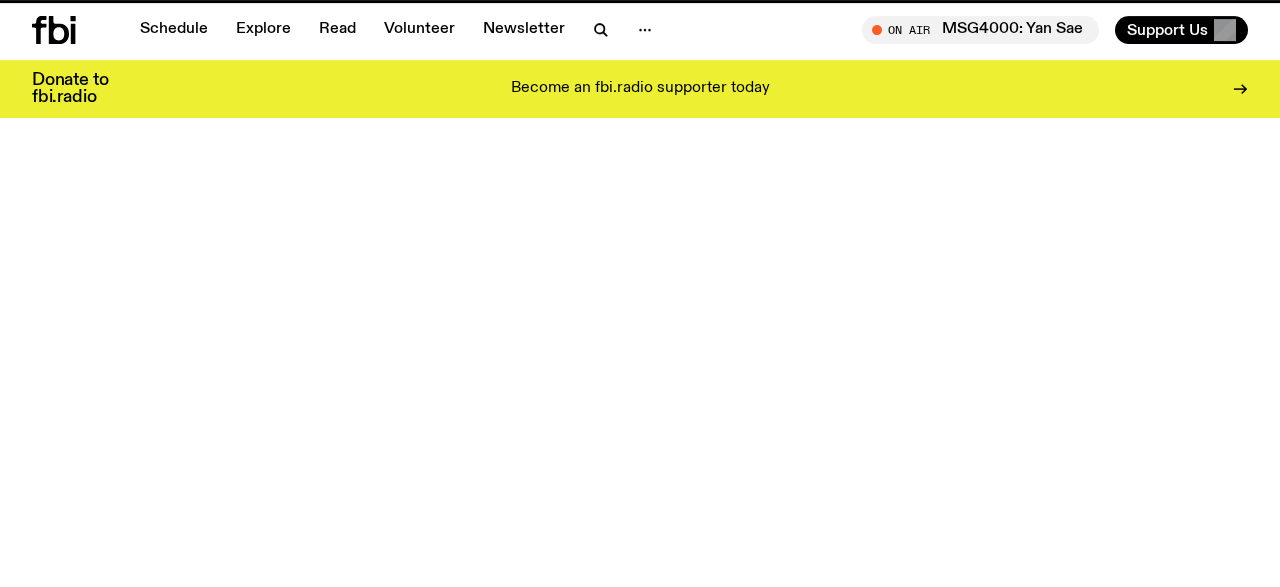scroll, scrollTop: 0, scrollLeft: 0, axis: both 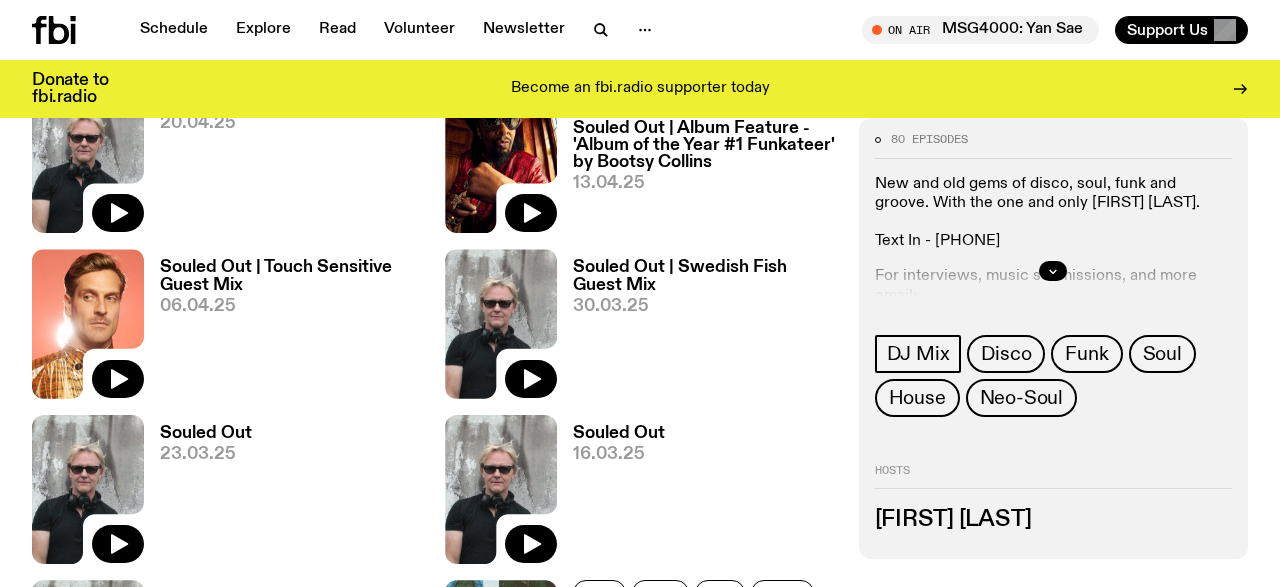 click on "Souled Out | Touch Sensitive Guest Mix" at bounding box center (290, 276) 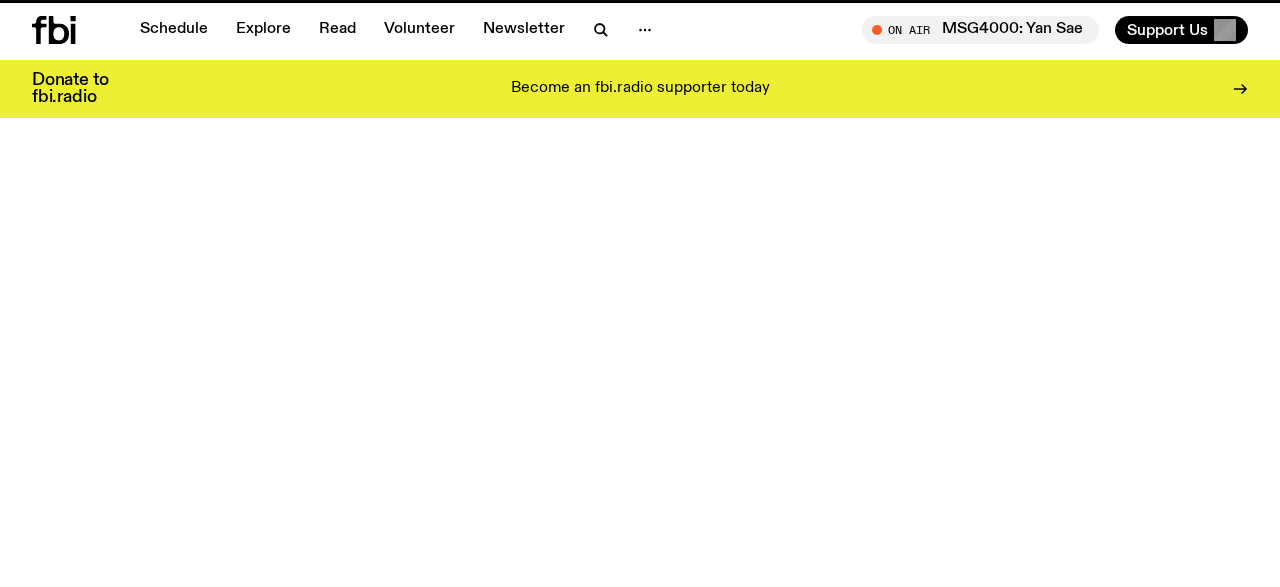 scroll, scrollTop: 0, scrollLeft: 0, axis: both 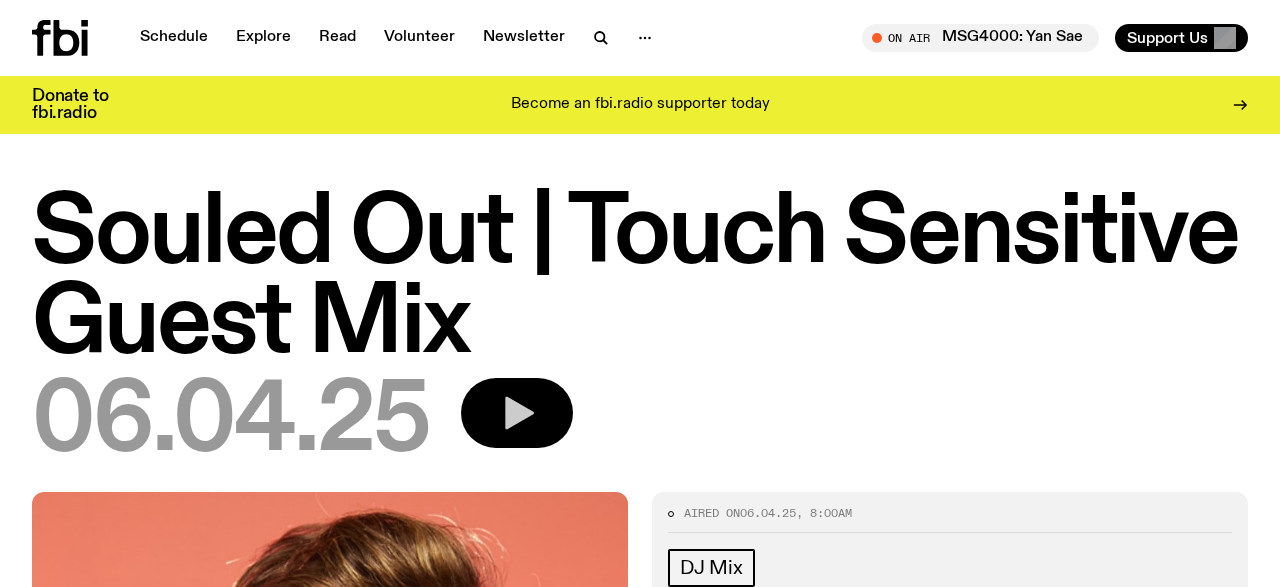 click 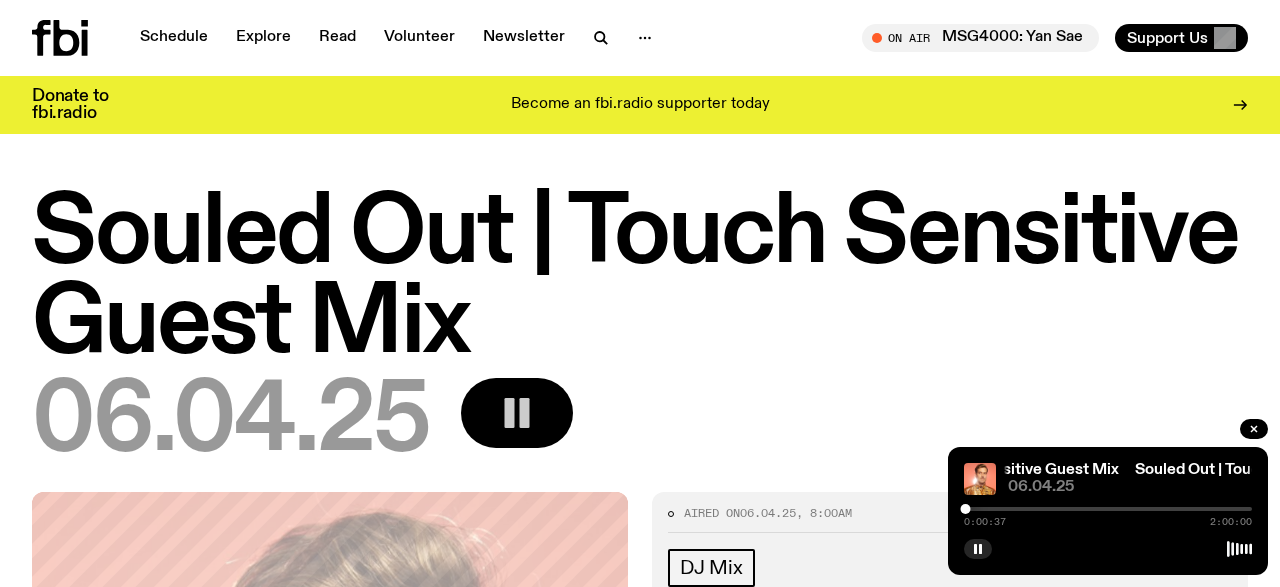 click on "Souled Out | Touch Sensitive Guest Mix" at bounding box center (640, 280) 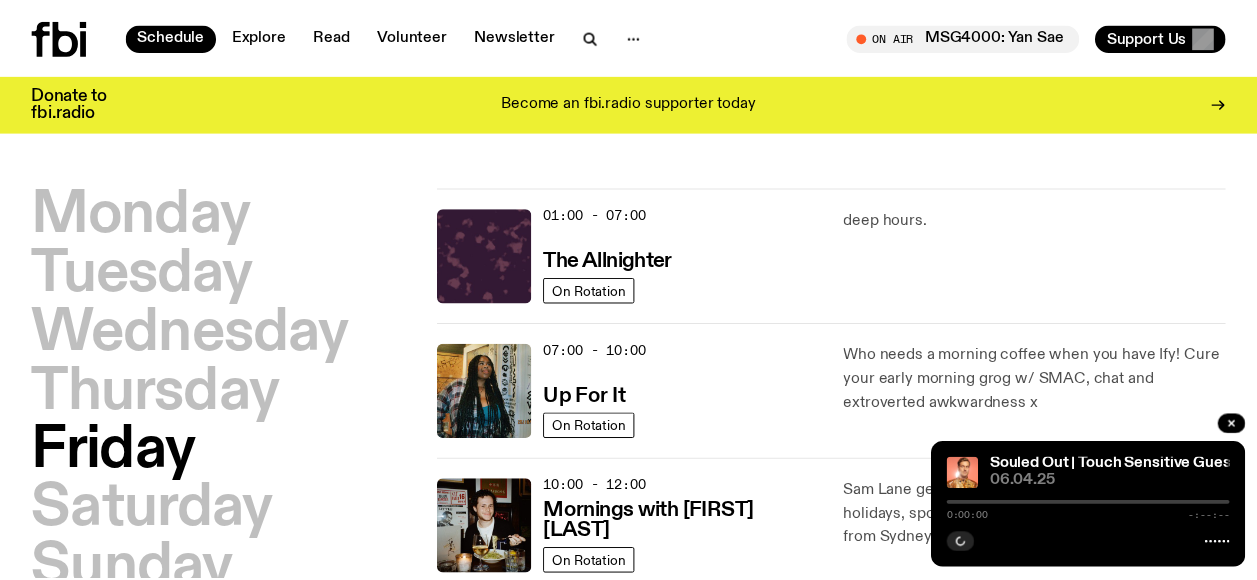 scroll, scrollTop: 0, scrollLeft: 0, axis: both 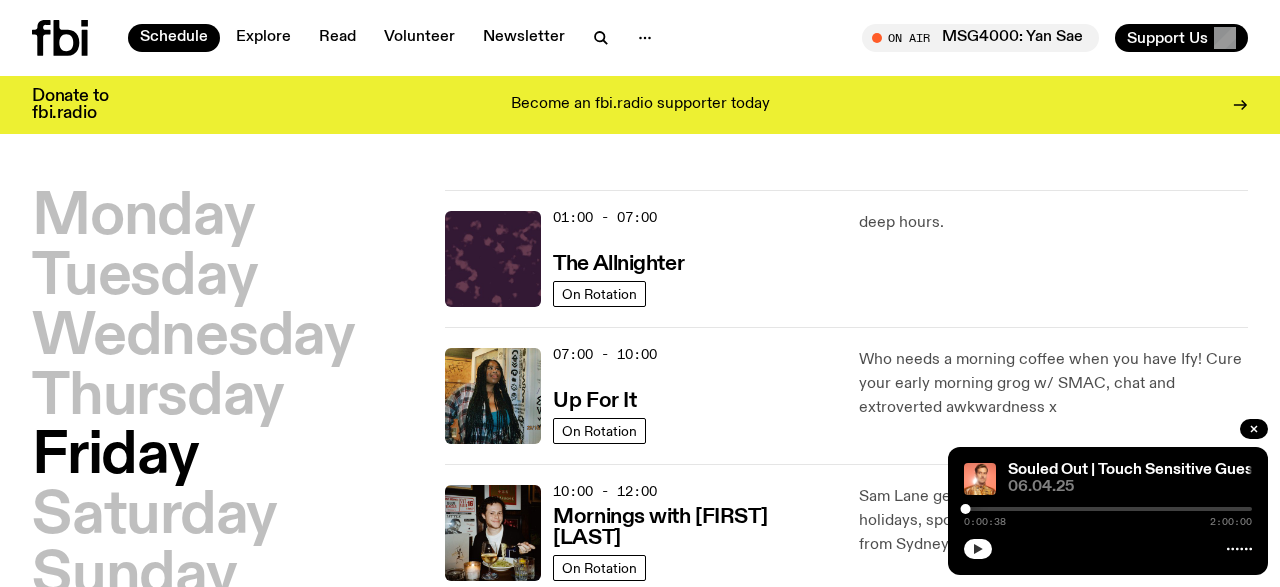 click 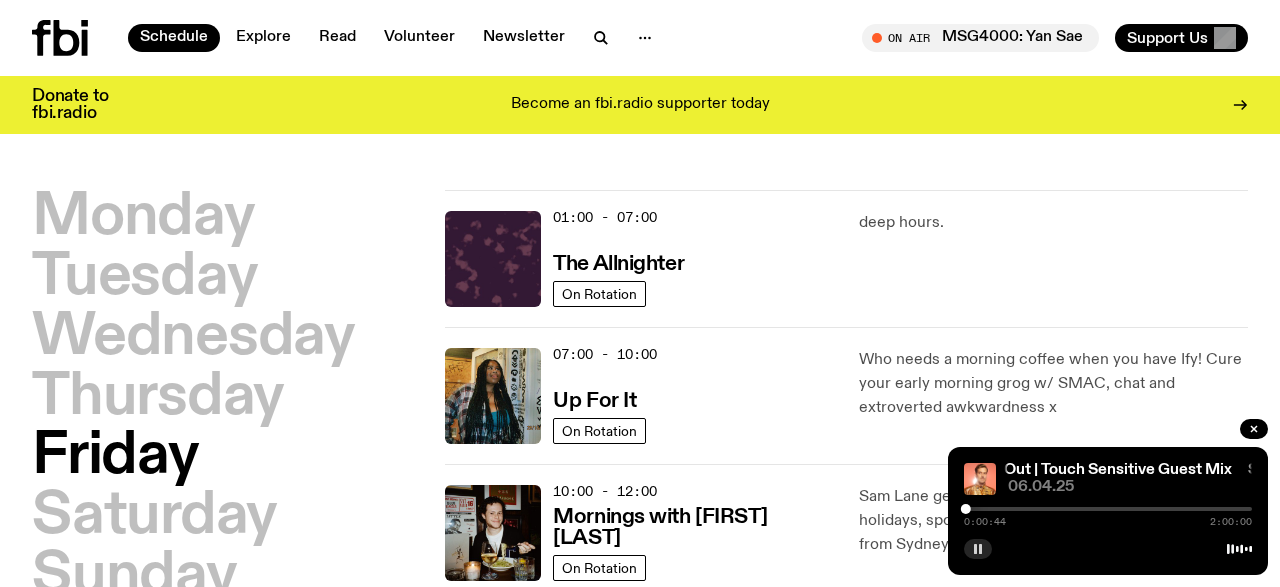 click on "01:00 - 07:00 The Allnighter" at bounding box center [693, 259] 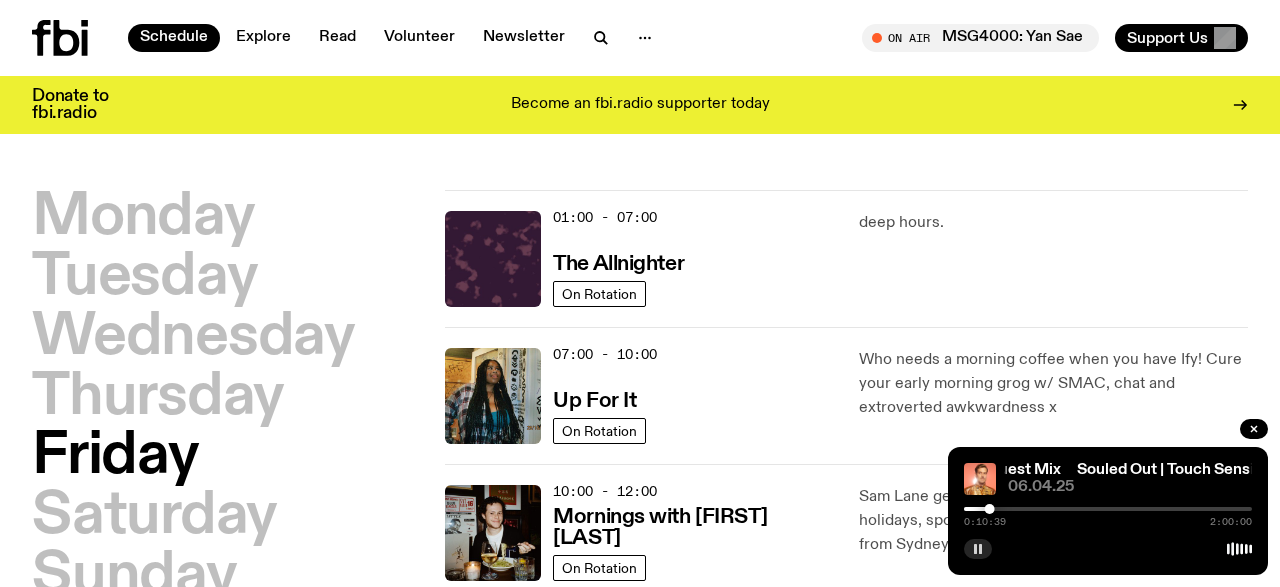 click on "01:00 - 07:00 The Allnighter" at bounding box center [693, 259] 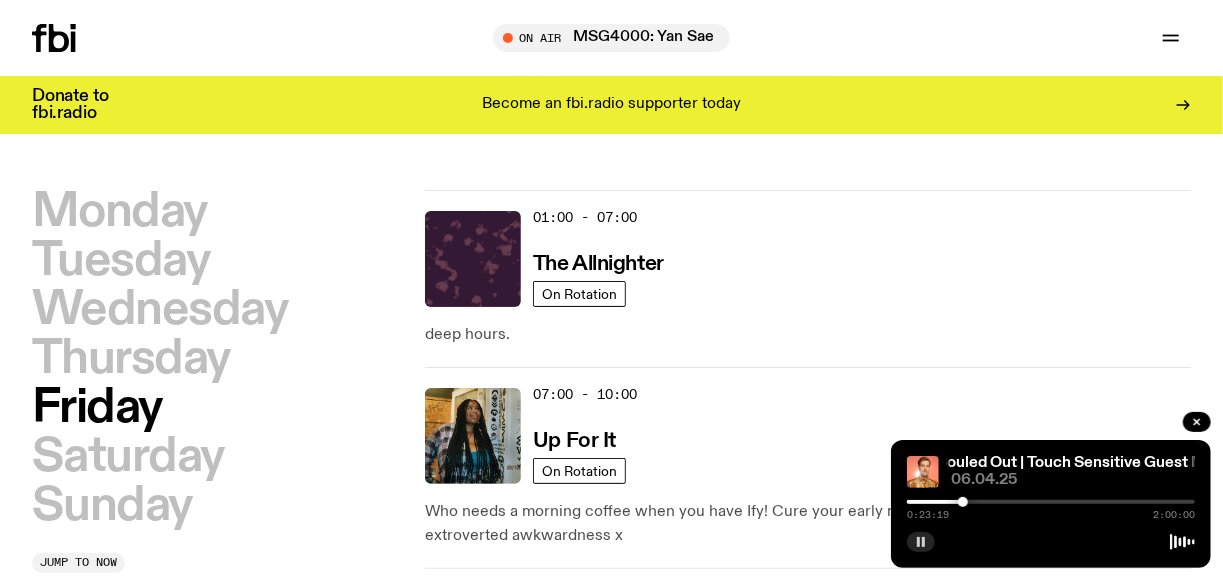 click 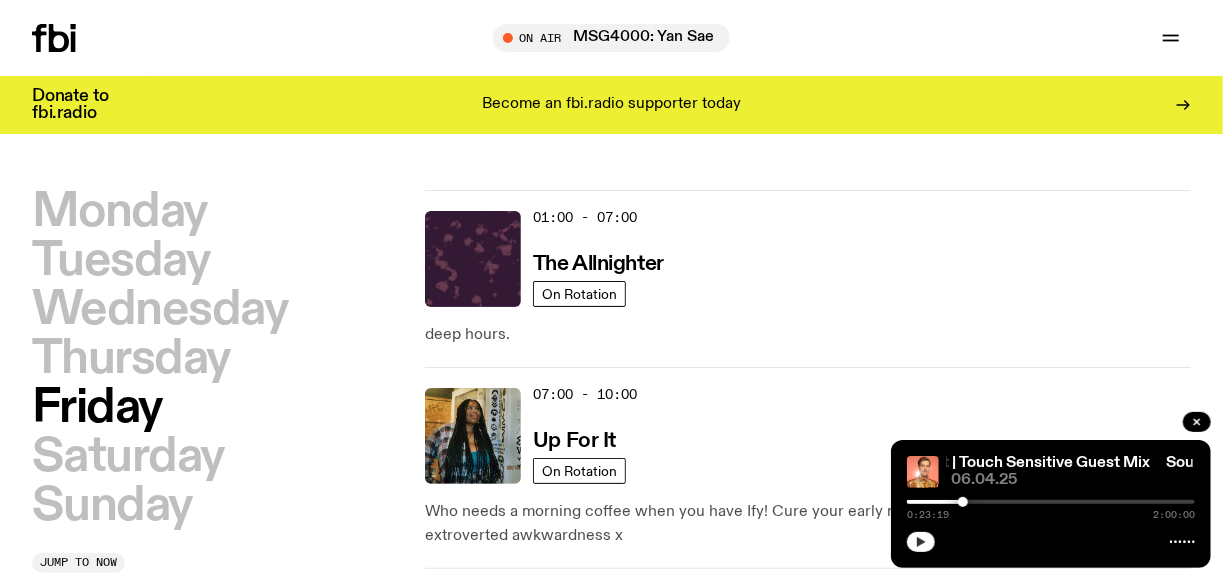 click 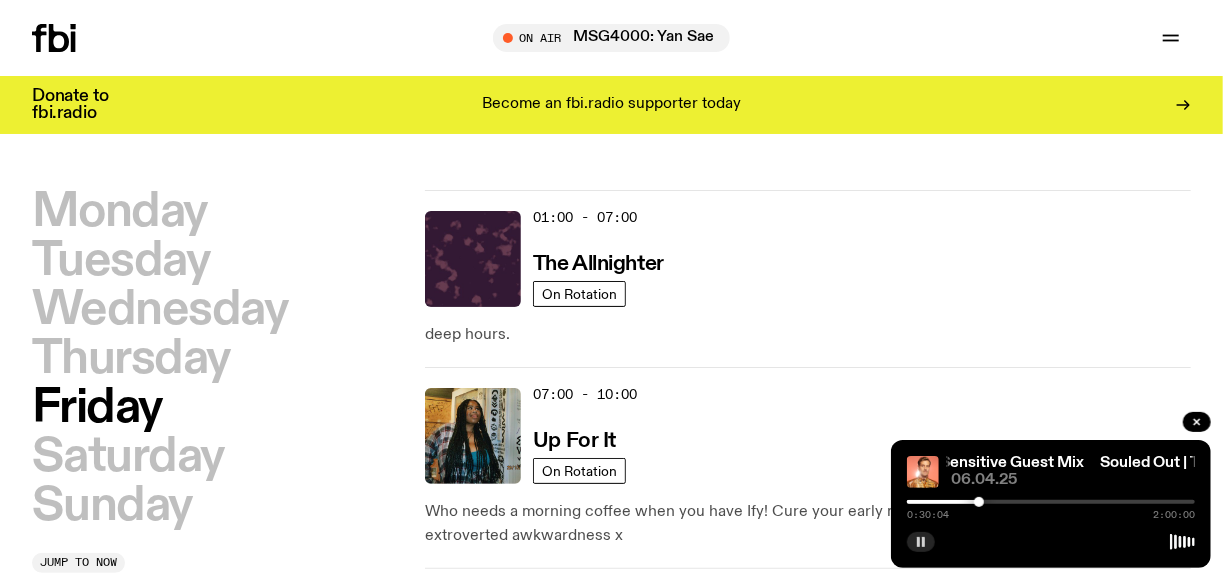 click 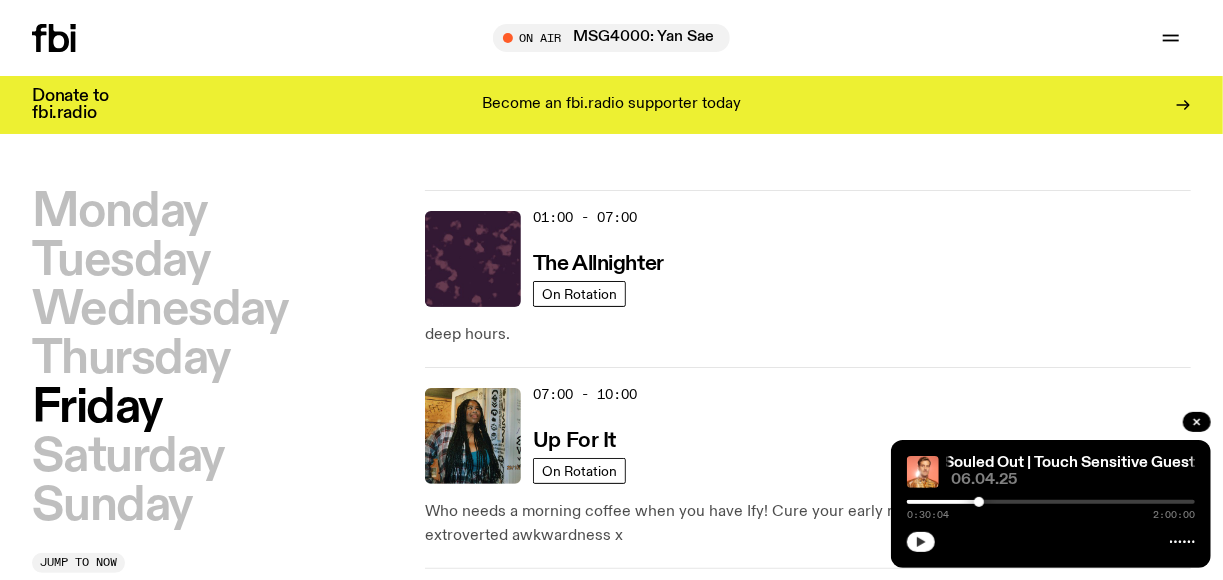 click at bounding box center (921, 542) 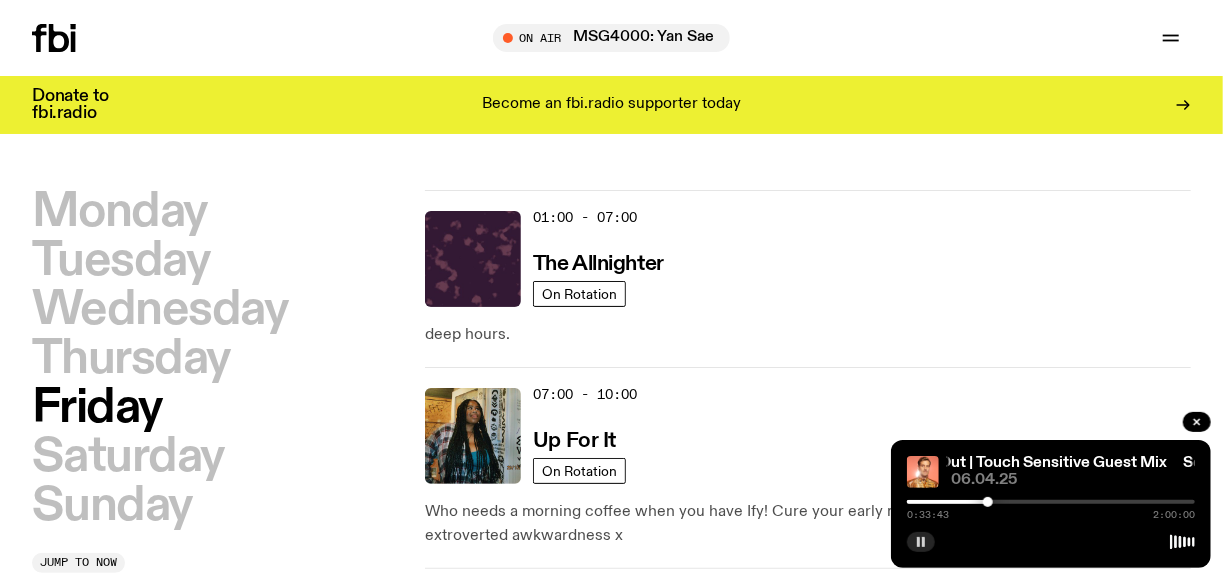 click at bounding box center (921, 542) 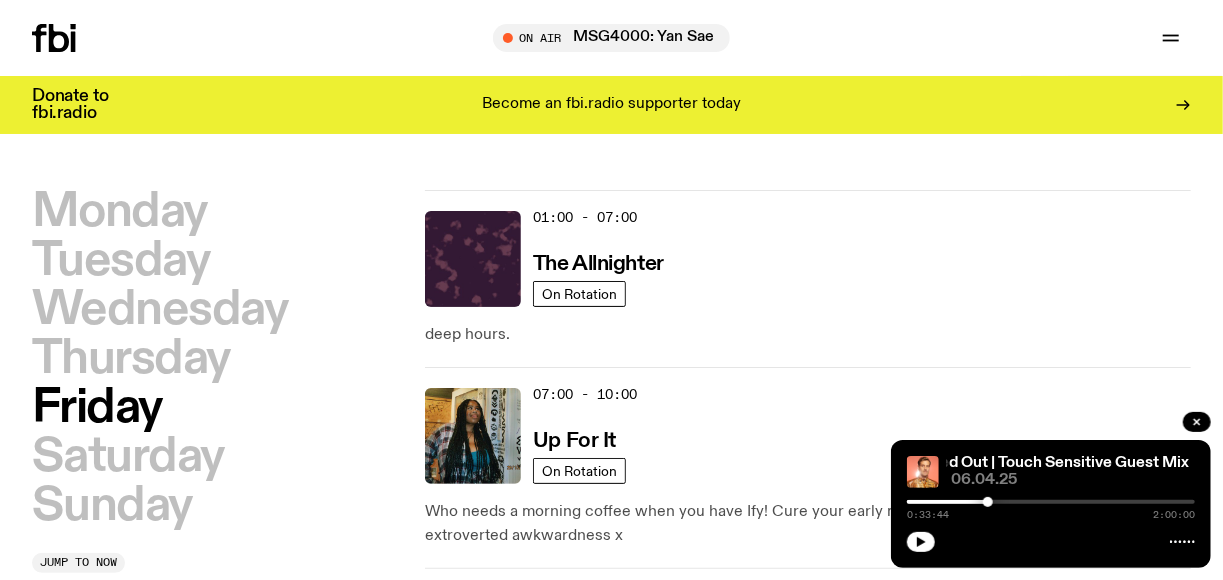 click on "10:00 - 12:00 Mornings with [FIRST] [LAST] On Rotation [FIRST] [LAST] gets you in the Friday spirit with inane holidays, sport, pop culture and the best new music- from [CITY]/Eora, [COUNTRY] and beyond!" 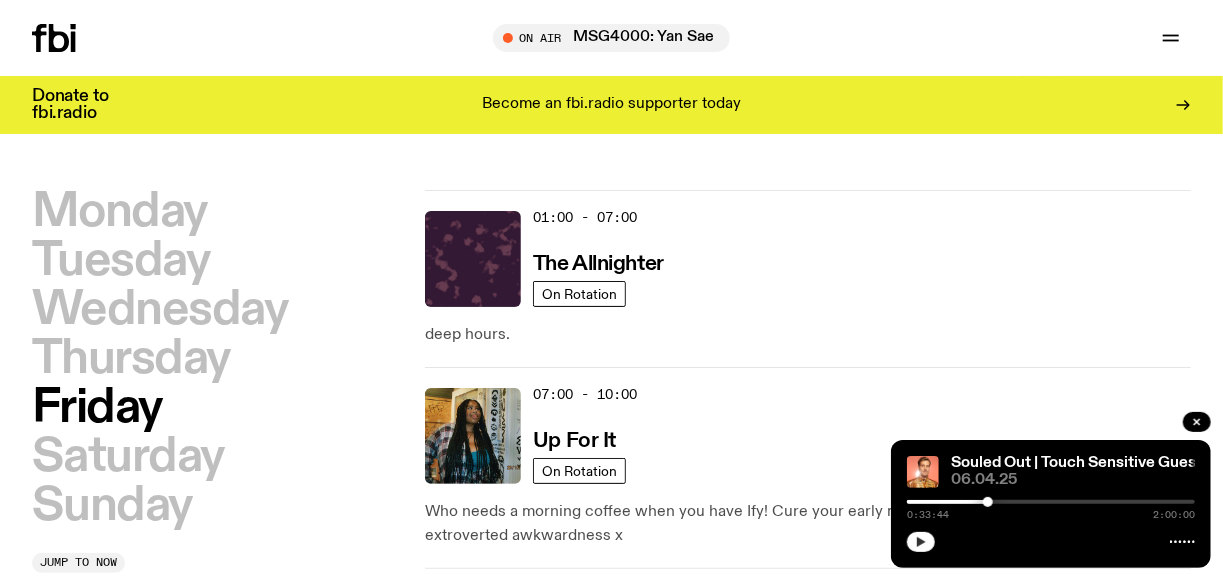 click 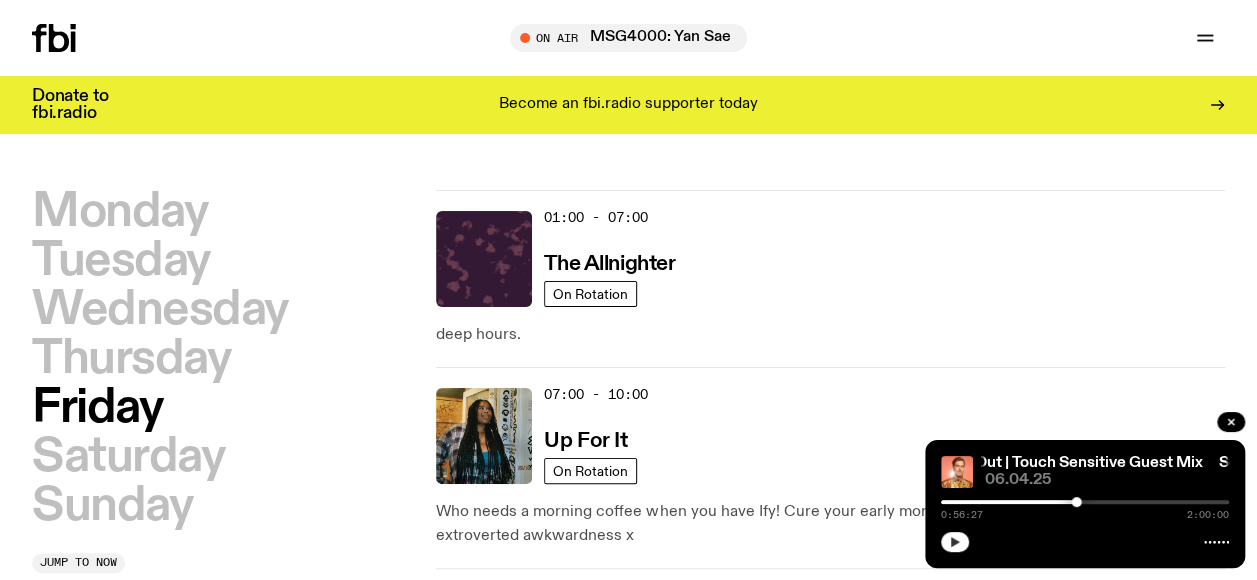 click at bounding box center (955, 542) 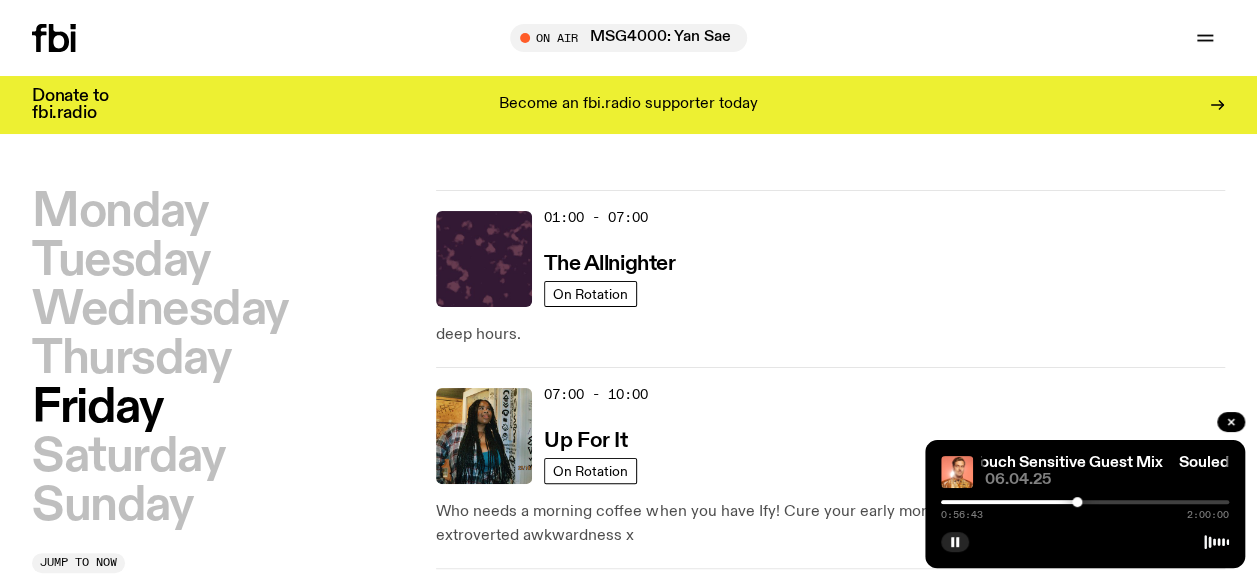 click at bounding box center [933, 502] 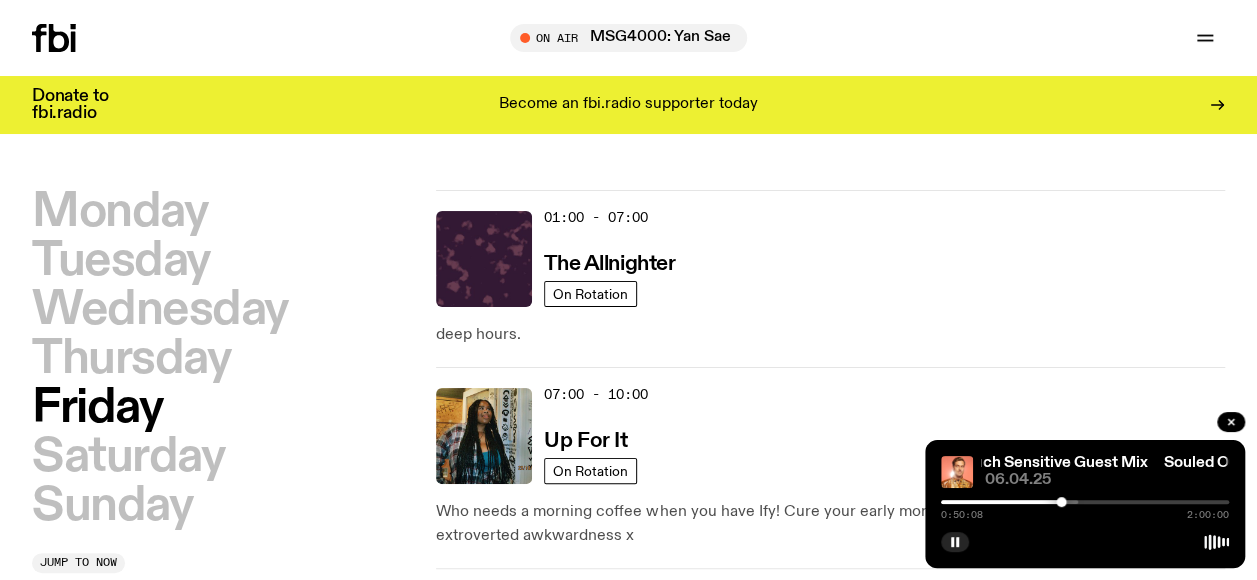 click at bounding box center [917, 502] 